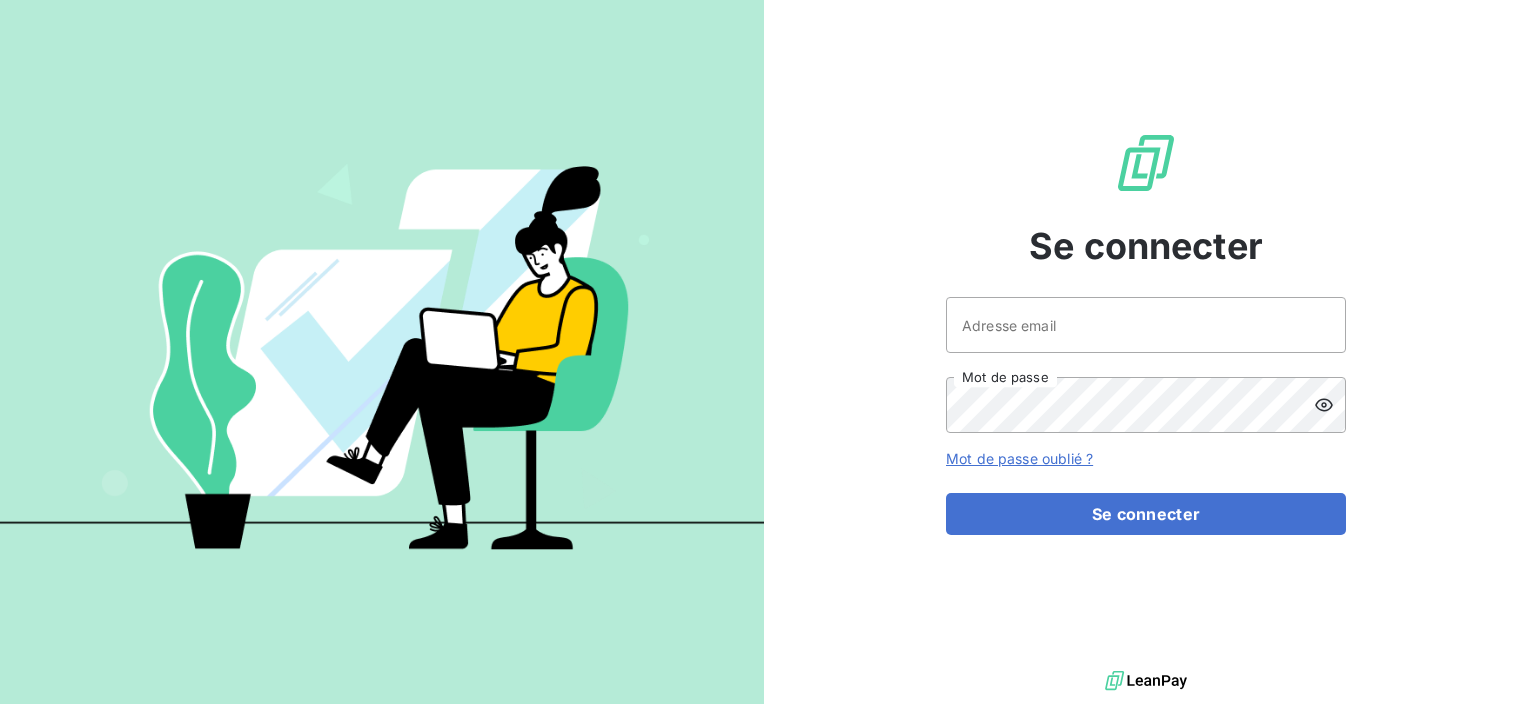 scroll, scrollTop: 0, scrollLeft: 0, axis: both 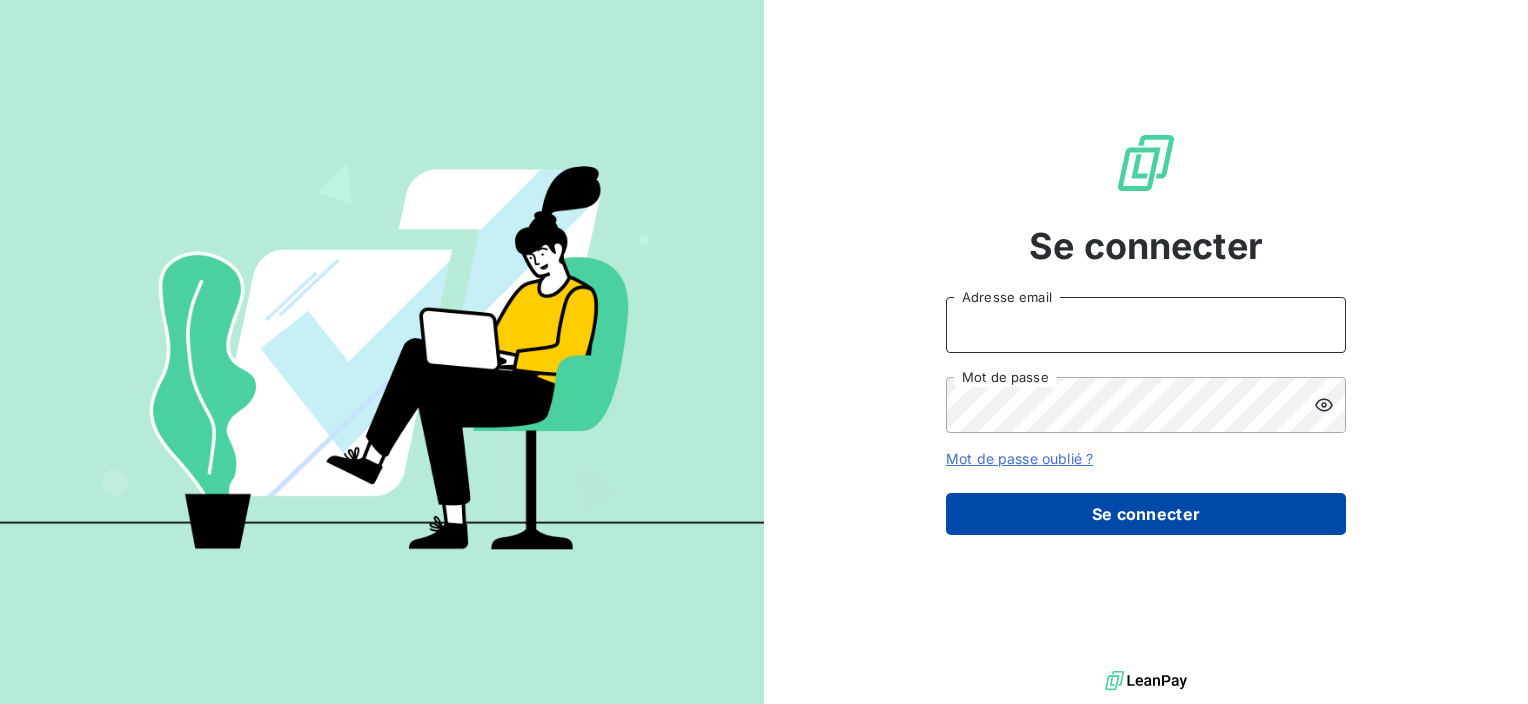 type on "[EMAIL_ADDRESS][DOMAIN_NAME]" 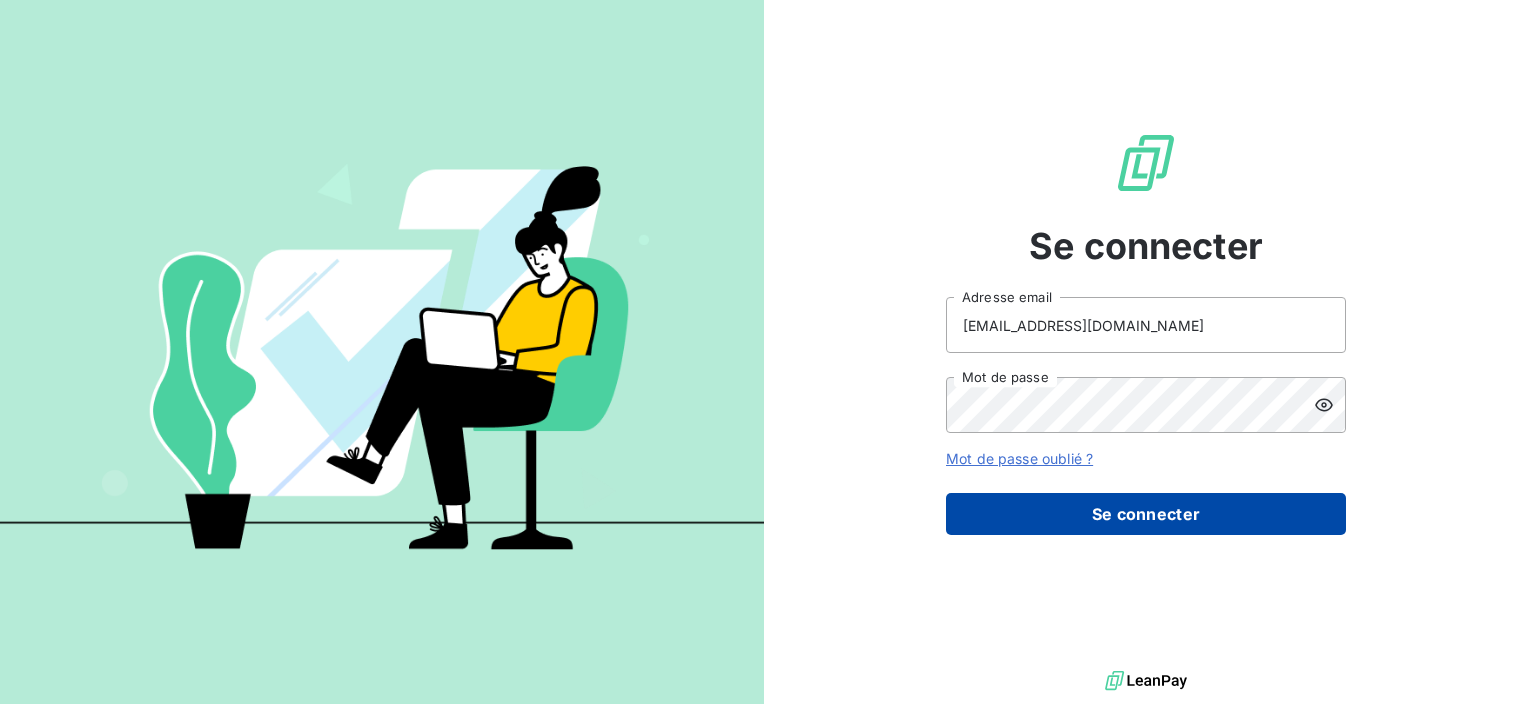 click on "Se connecter" at bounding box center (1146, 514) 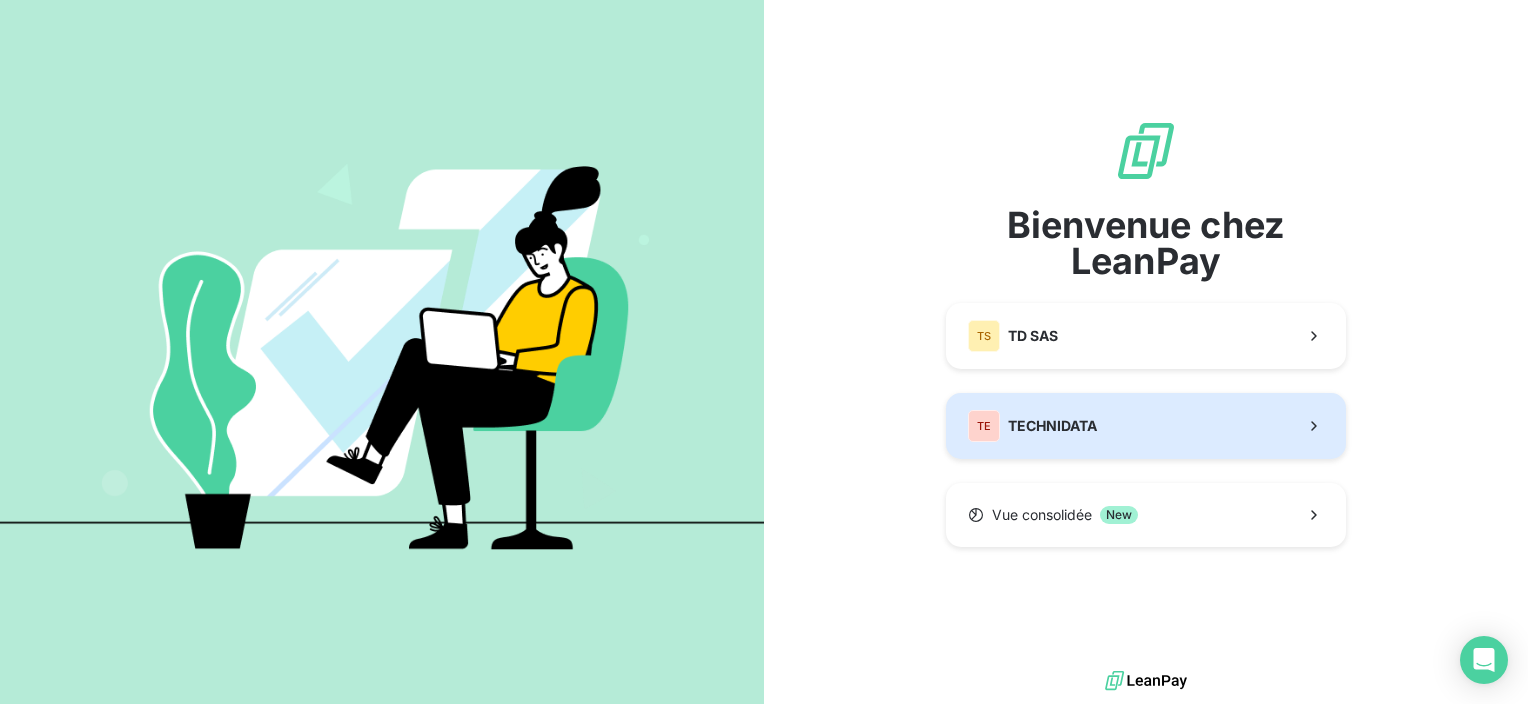 click on "TE TECHNIDATA" at bounding box center [1146, 426] 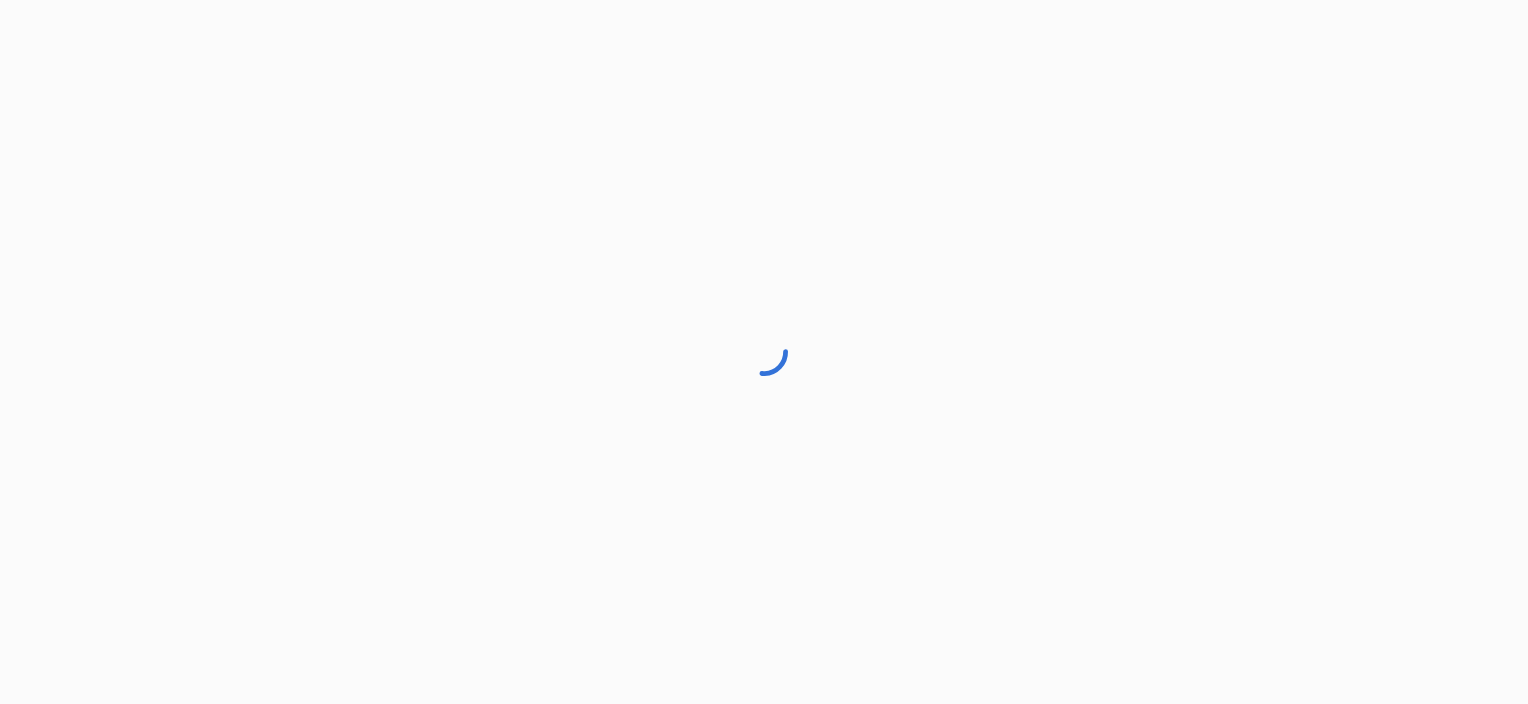 scroll, scrollTop: 0, scrollLeft: 0, axis: both 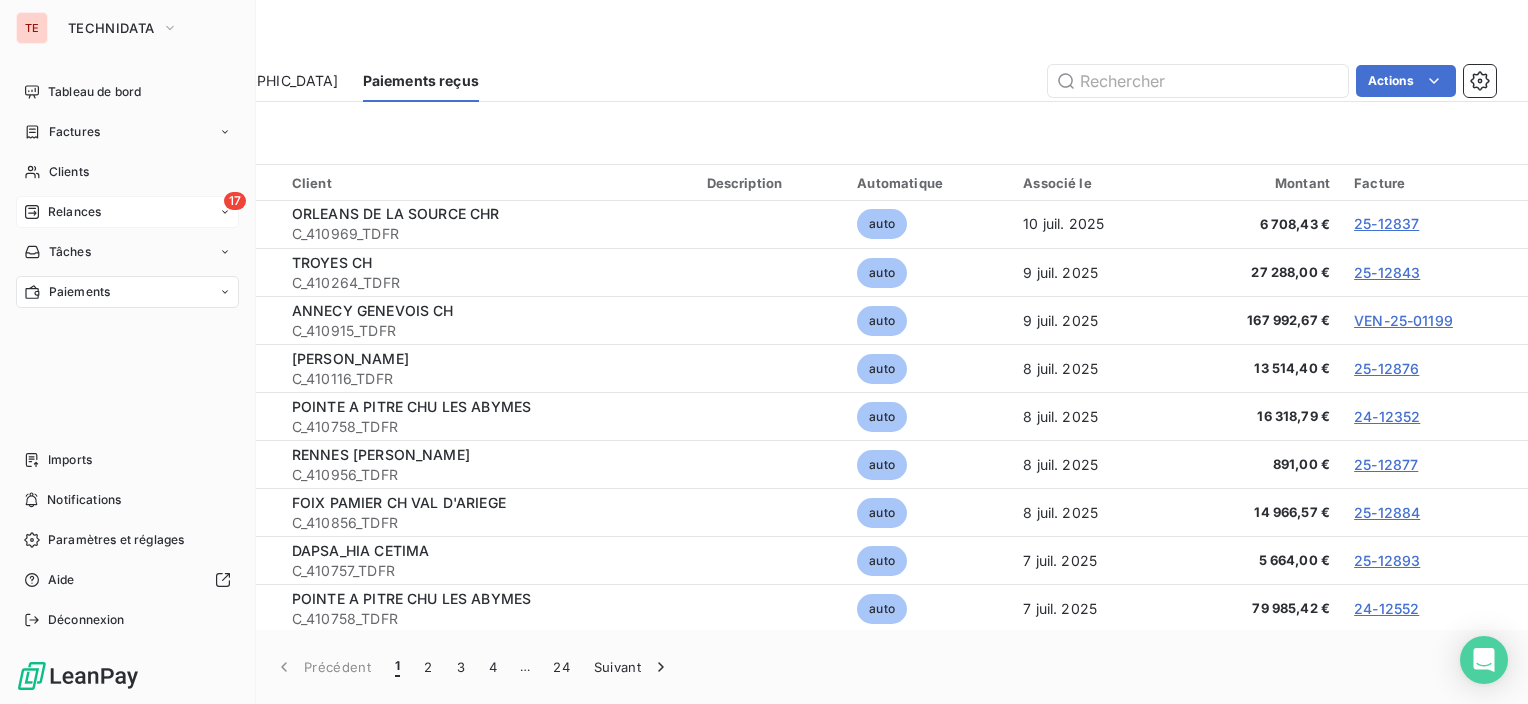 click on "Relances" at bounding box center (74, 212) 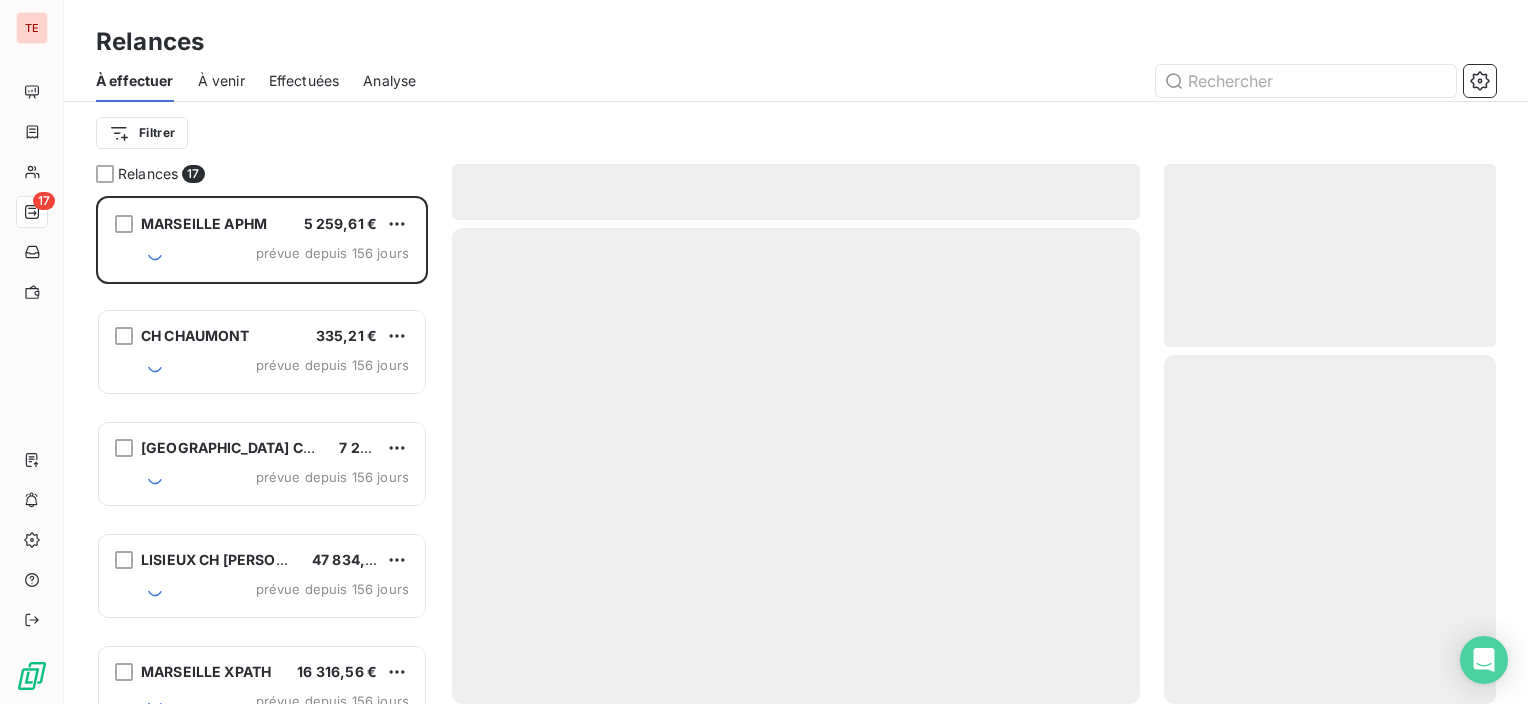 scroll, scrollTop: 16, scrollLeft: 16, axis: both 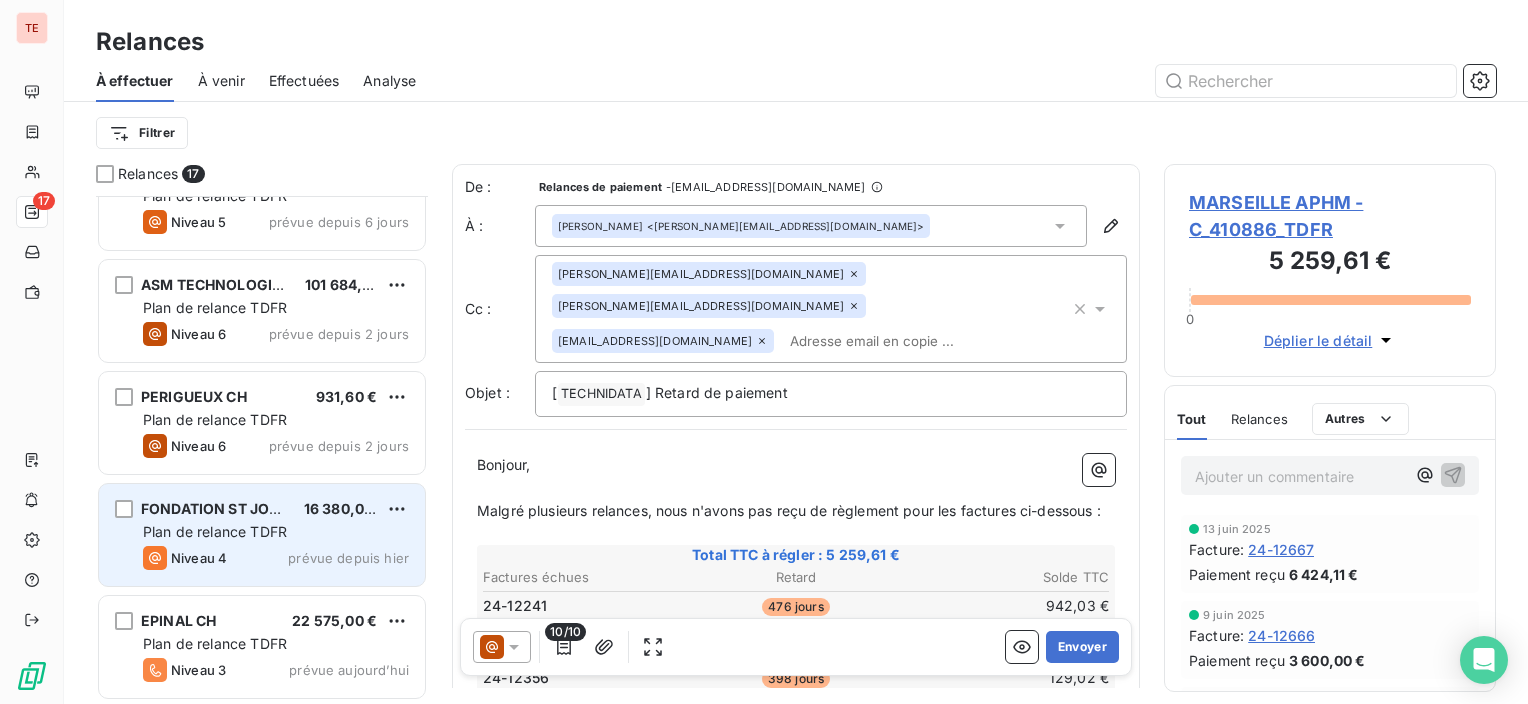 click on "FONDATION ST JOSEPH" at bounding box center (224, 508) 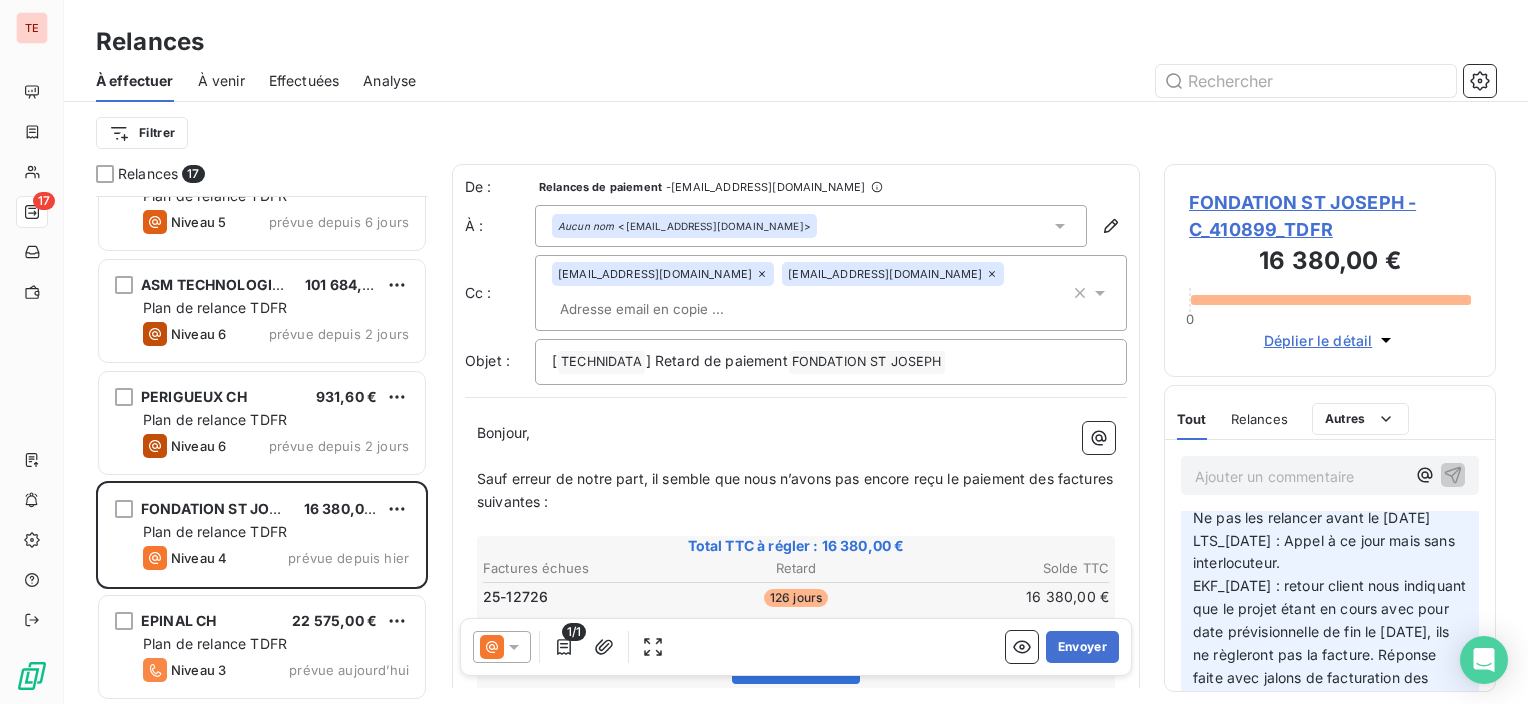 scroll, scrollTop: 0, scrollLeft: 0, axis: both 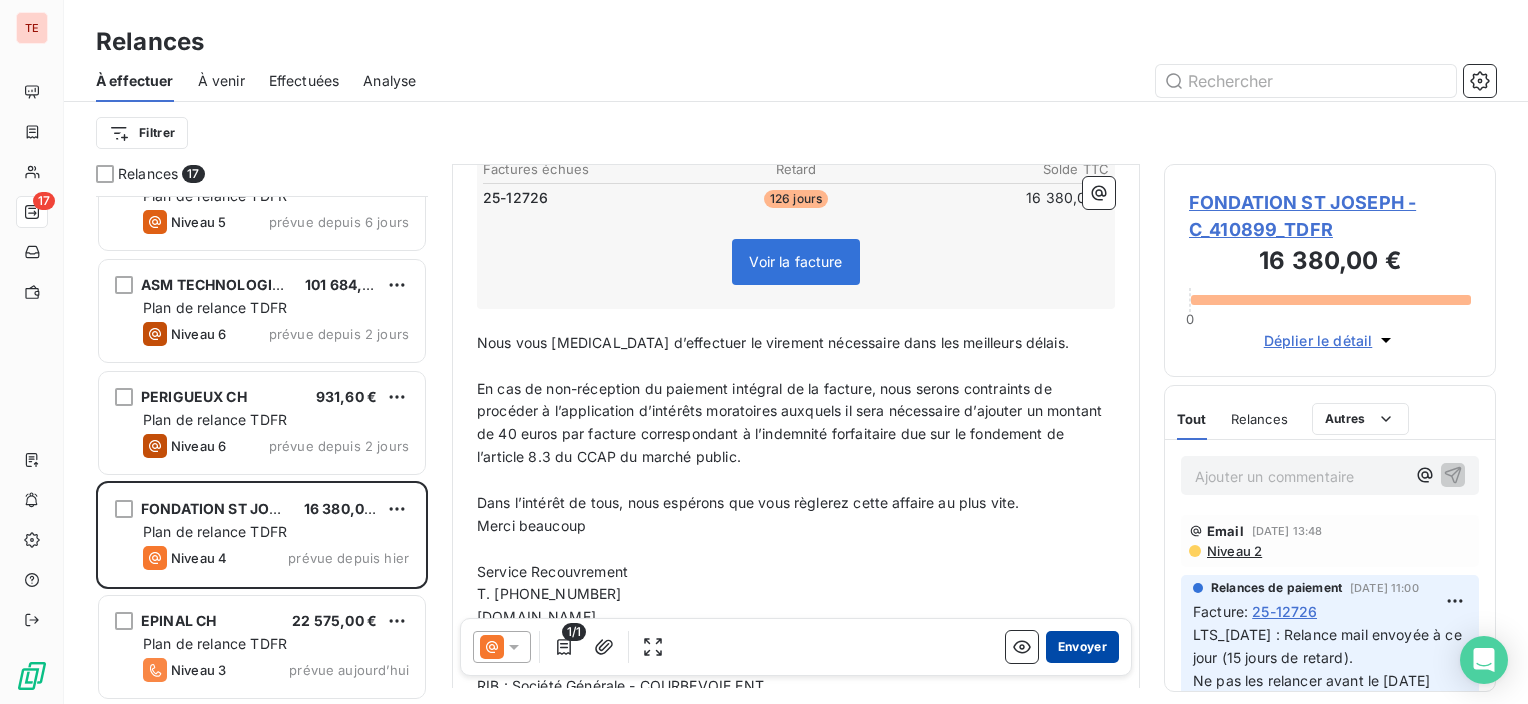 click on "Envoyer" at bounding box center (1082, 647) 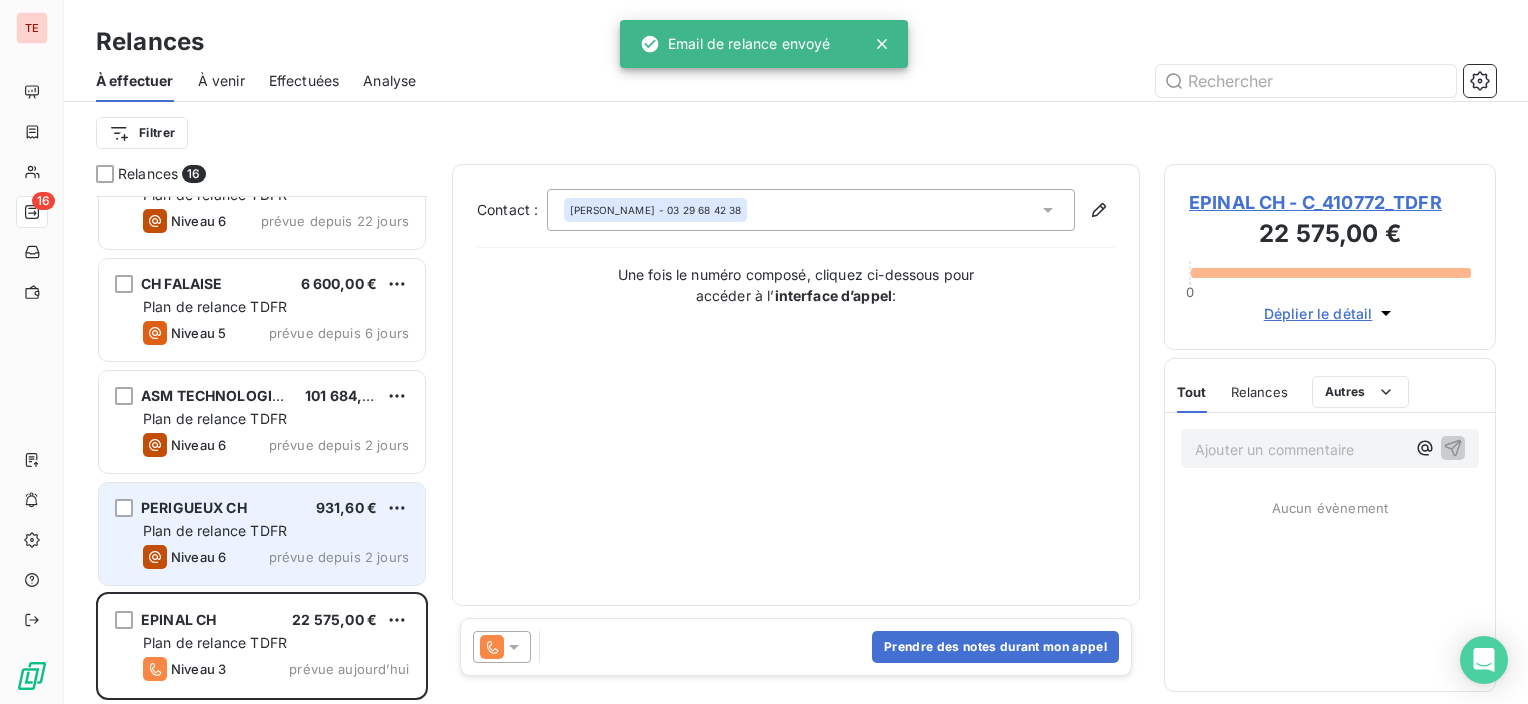 scroll, scrollTop: 1284, scrollLeft: 0, axis: vertical 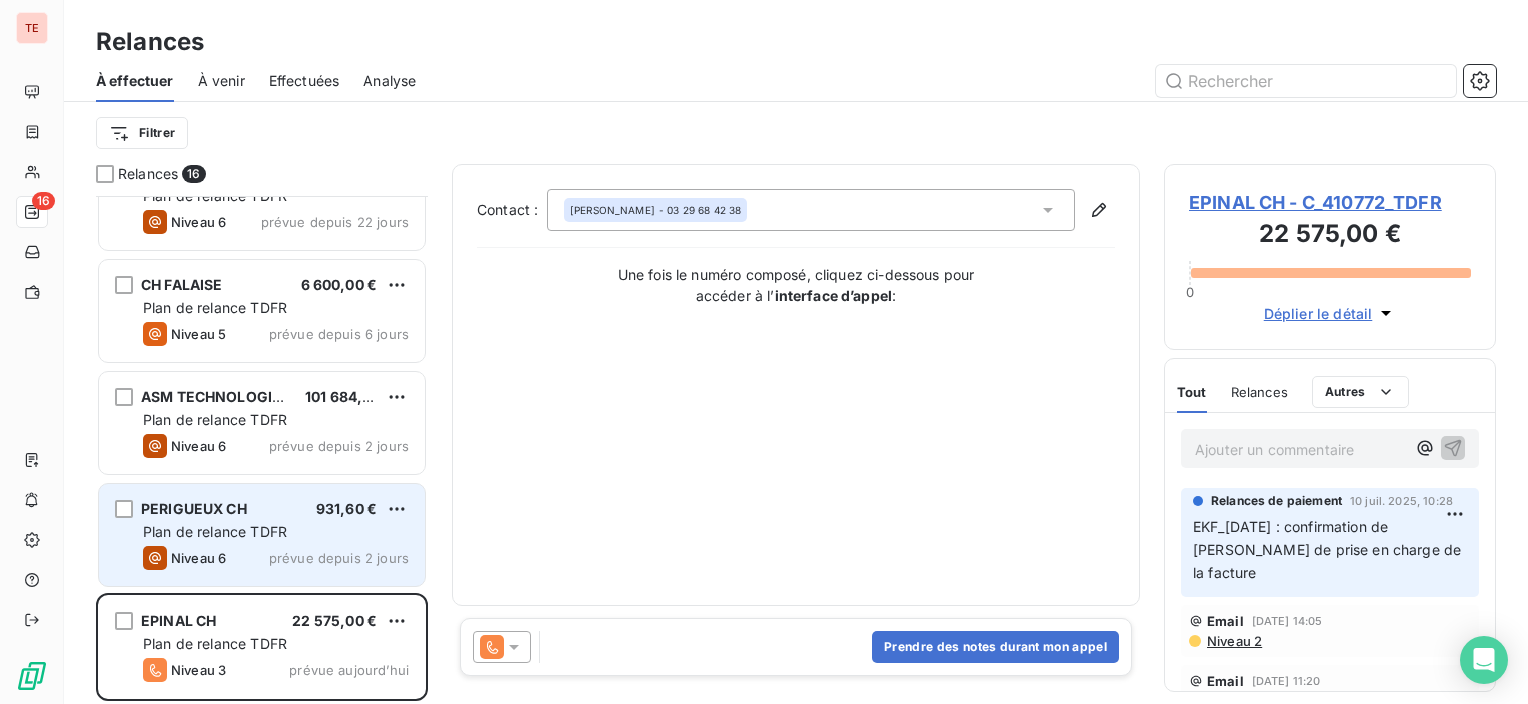 click on "Niveau 6 prévue depuis 2 jours" at bounding box center [276, 558] 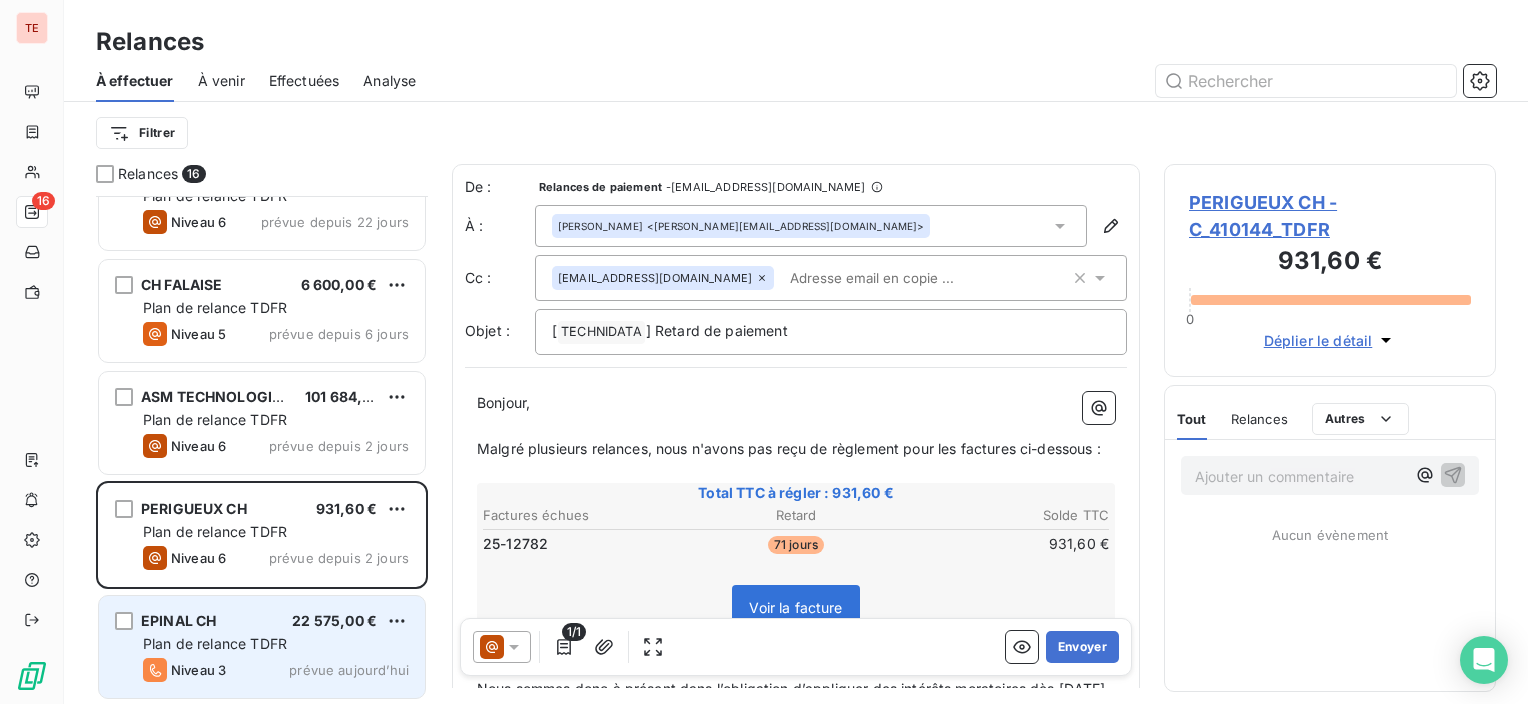 click on "Plan de relance TDFR" at bounding box center [215, 643] 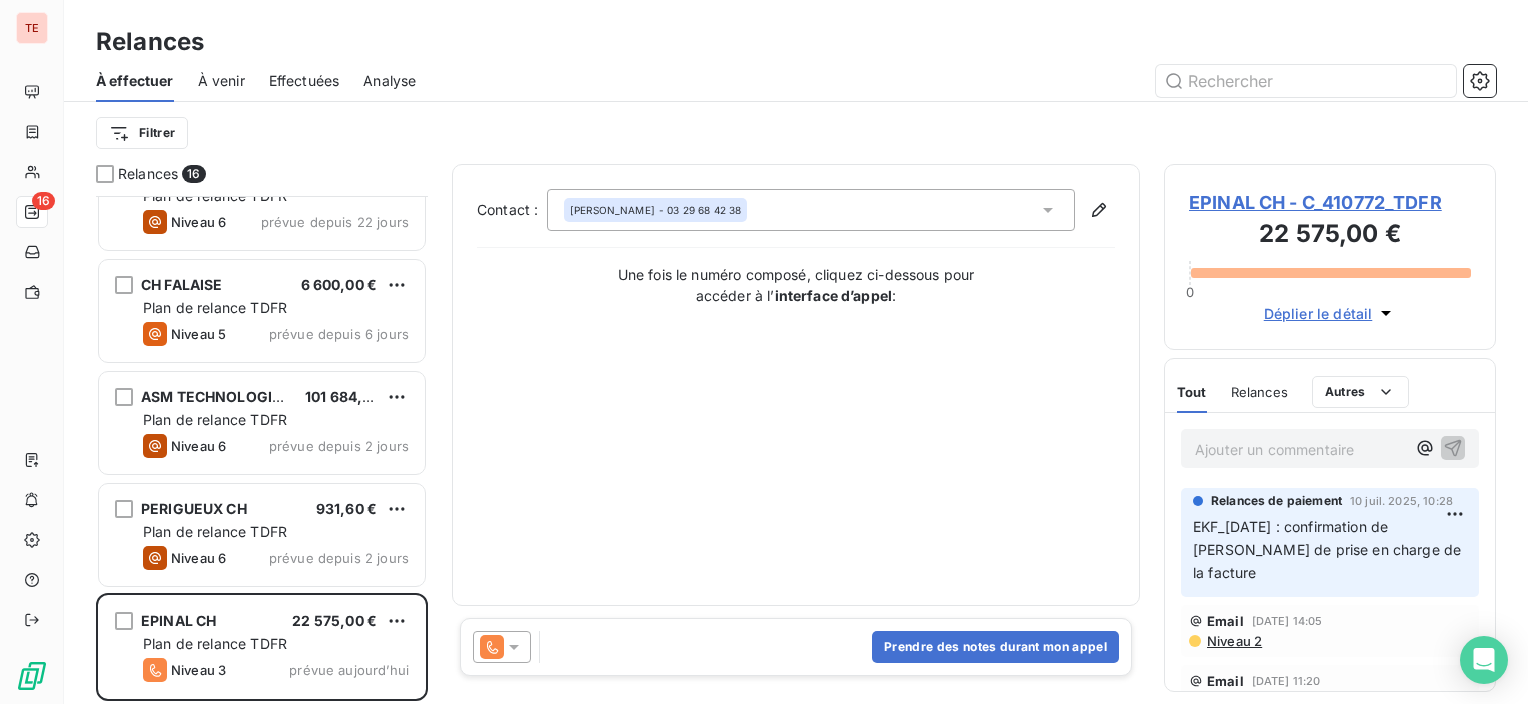 click 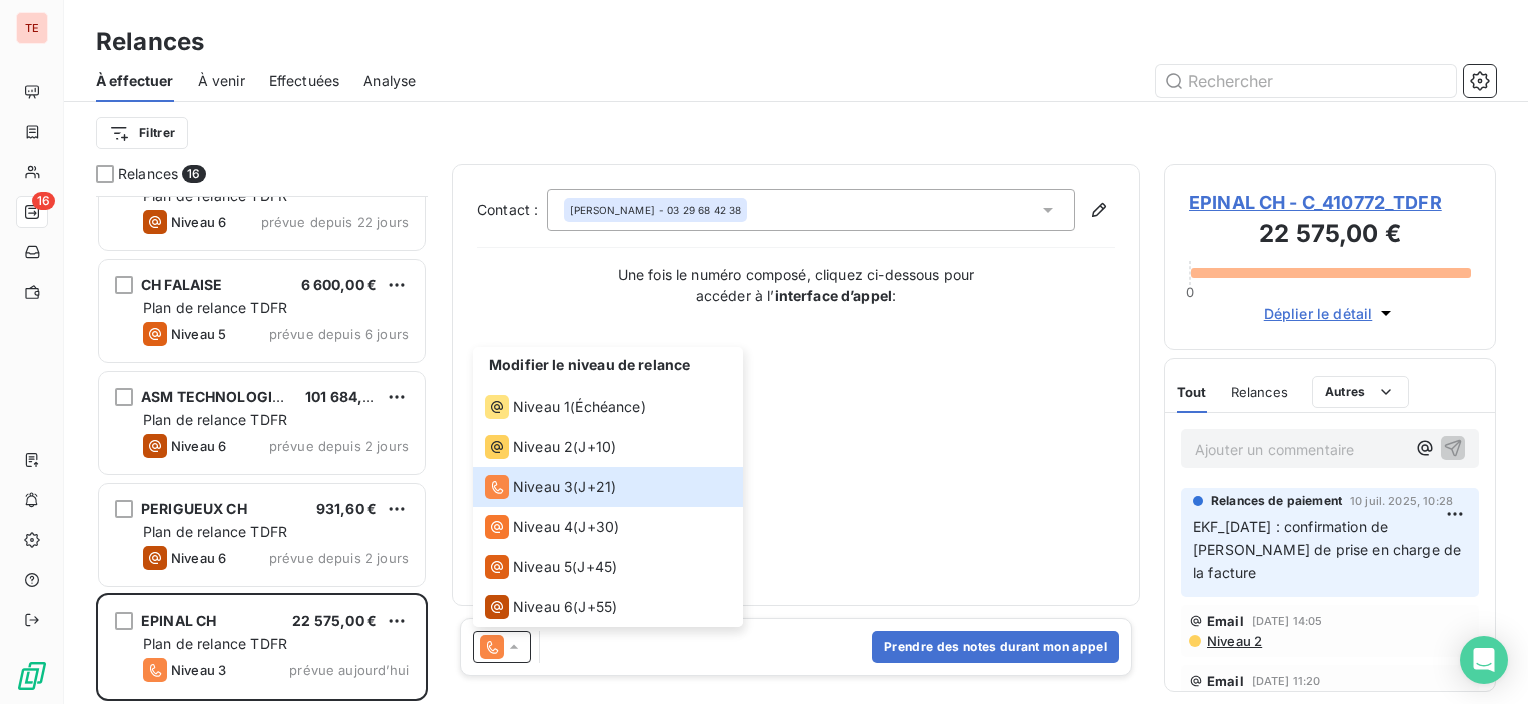 click on "EPINAL CH - C_410772_TDFR" at bounding box center [1330, 202] 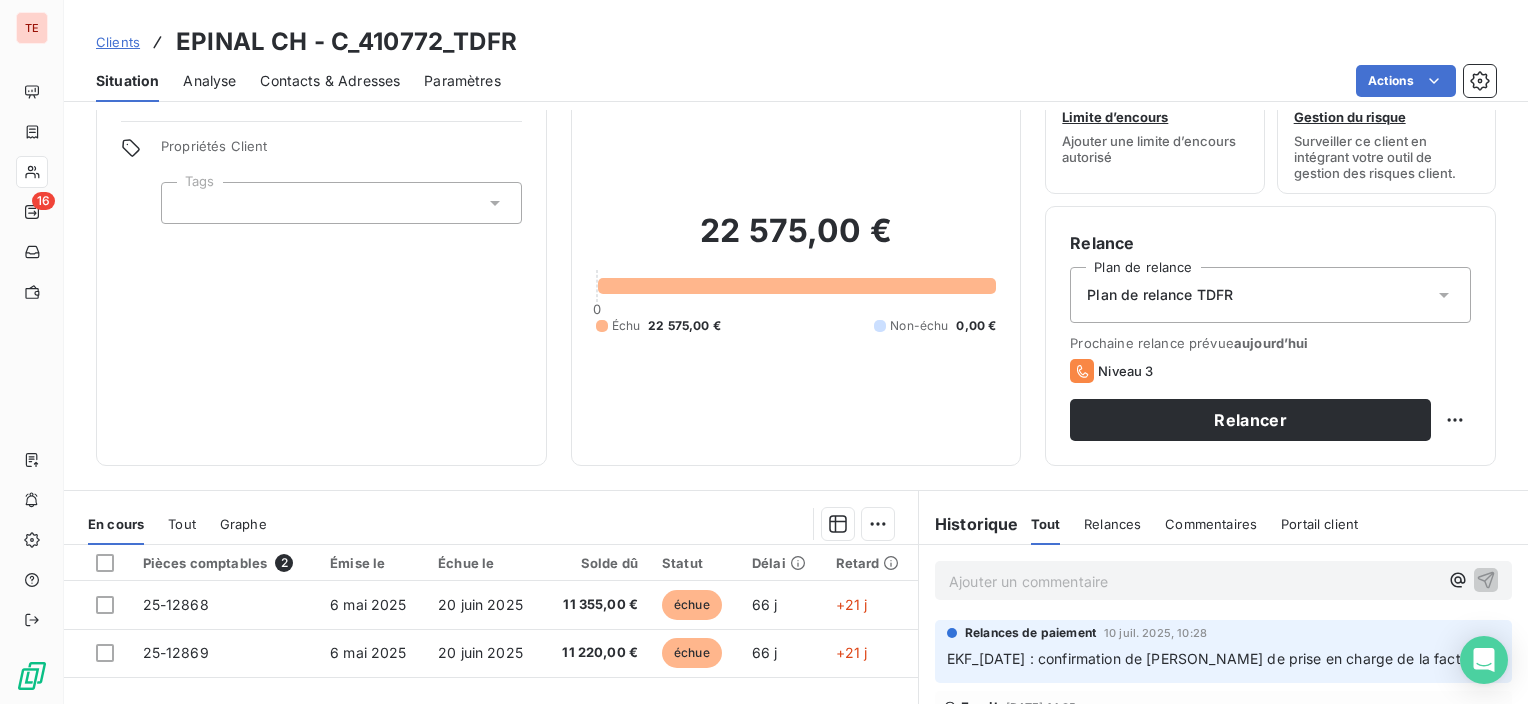 scroll, scrollTop: 100, scrollLeft: 0, axis: vertical 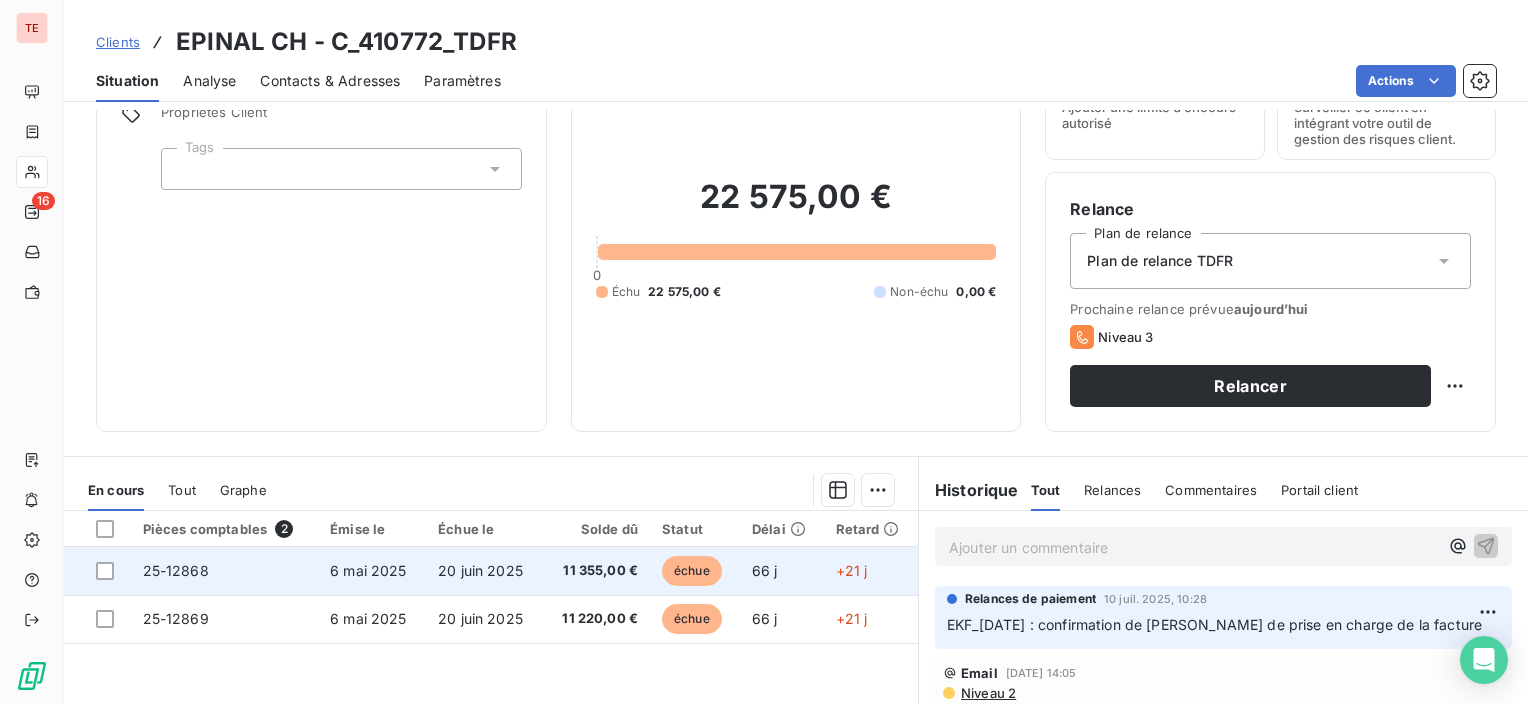 click on "échue" at bounding box center (692, 571) 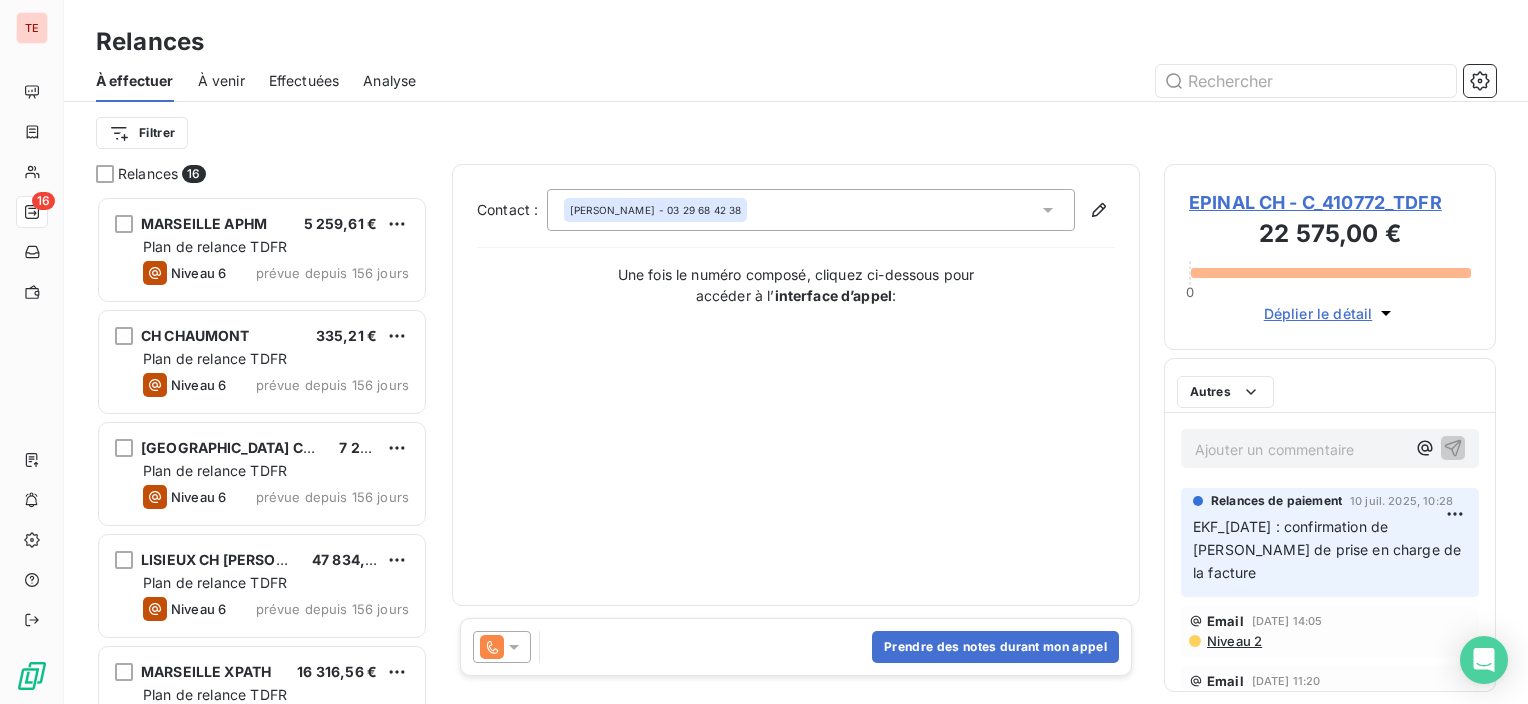 scroll, scrollTop: 16, scrollLeft: 16, axis: both 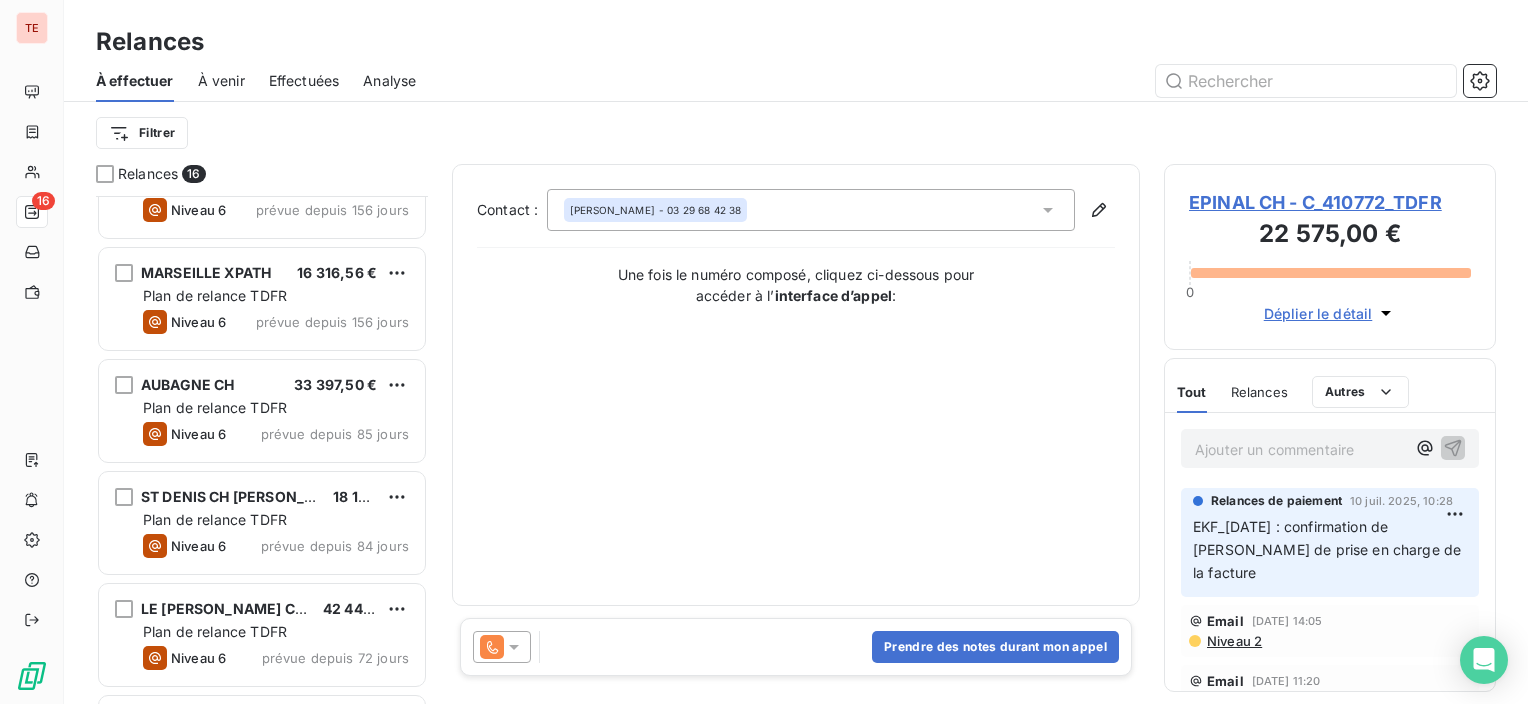 click 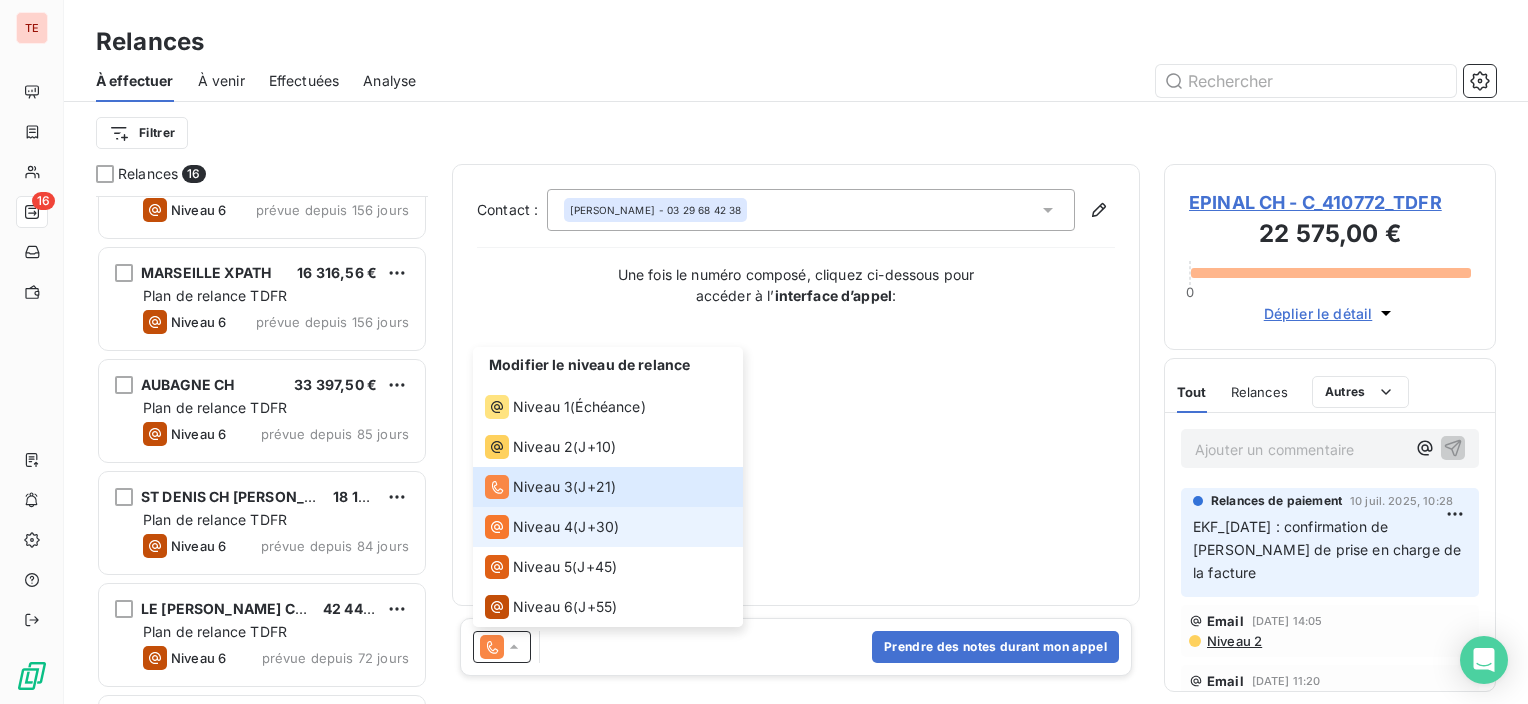 click on "Niveau 4  ( J+30 )" at bounding box center [552, 527] 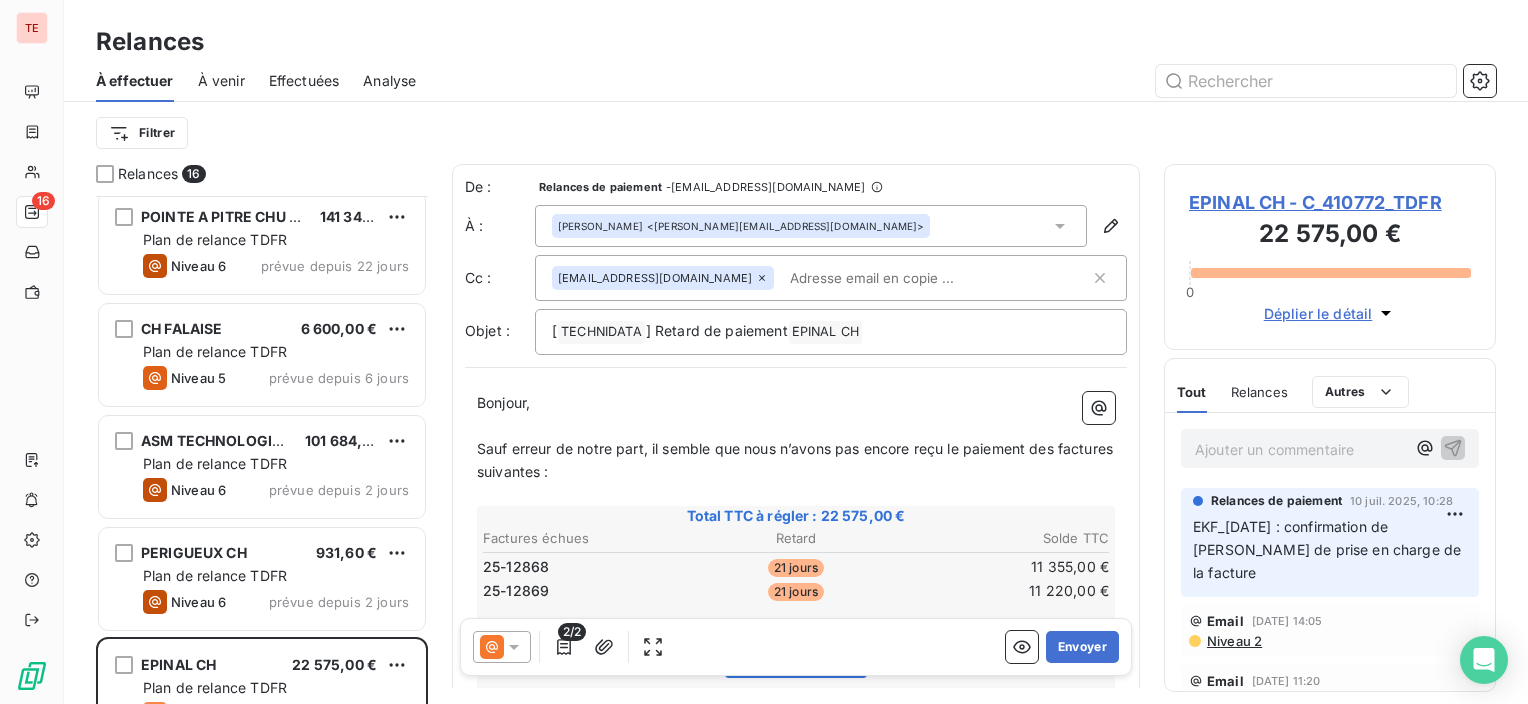 scroll, scrollTop: 1284, scrollLeft: 0, axis: vertical 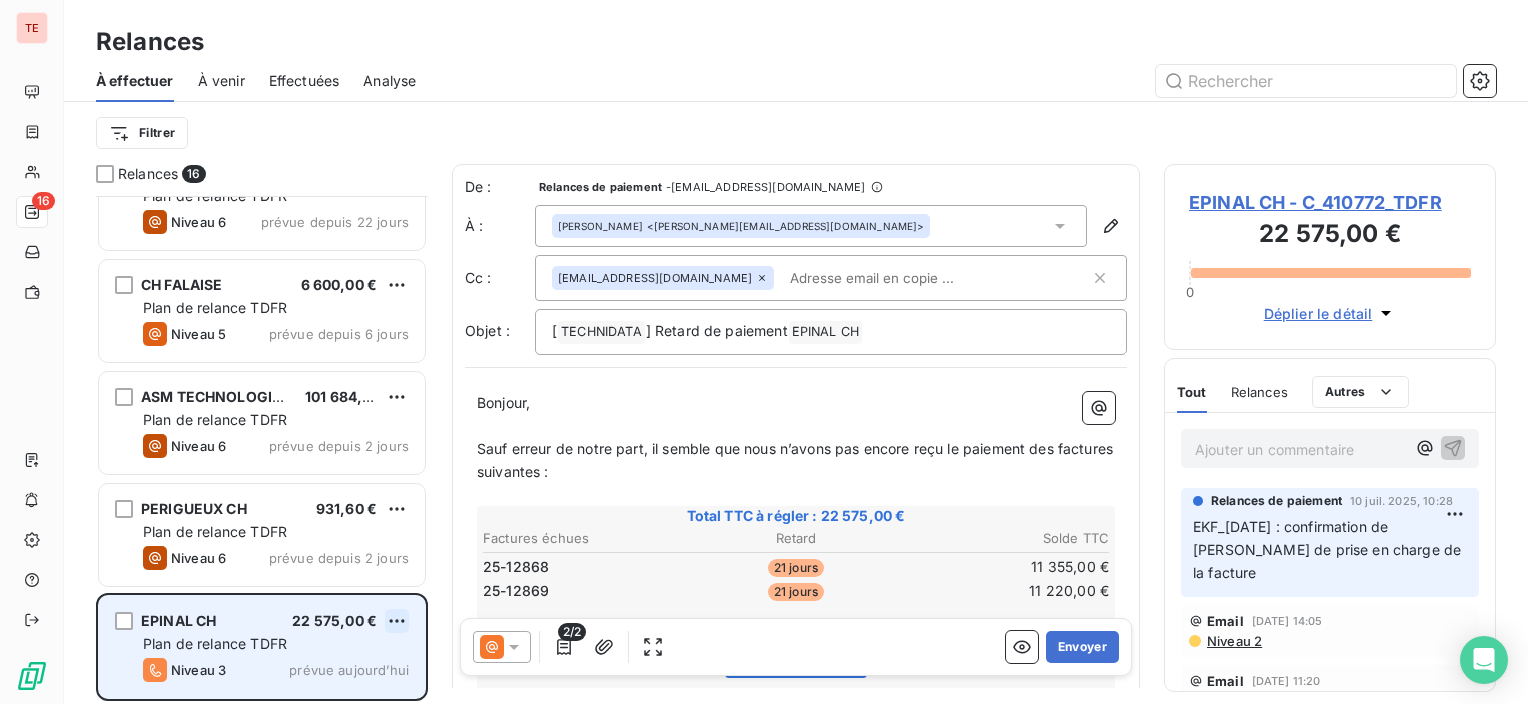 click on "TE 16 Relances À effectuer À venir Effectuées Analyse Filtrer Relances 16 PRAXEA DIAGNOSTICS 13 723,30 € Plan de relance TDFR Niveau 6 prévue depuis 30 jours POINTE A PITRE CHU LES ABYMES 141 343,71 € Plan de relance TDFR Niveau 6 prévue depuis 22 jours CH FALAISE 6 600,00 € Plan de relance TDFR Niveau 5 prévue depuis 6 jours ASM TECHNOLOGIES SAS 101 684,70 € Plan de relance TDFR Niveau 6 prévue depuis 2 jours PERIGUEUX CH 931,60 € Plan de relance TDFR Niveau 6 prévue depuis 2 jours EPINAL CH 22 575,00 € Plan de relance TDFR Niveau 3 prévue [DATE] De : Relances de paiement -  [EMAIL_ADDRESS][DOMAIN_NAME] À : [PERSON_NAME]   <[EMAIL_ADDRESS][DOMAIN_NAME]> Cc : [EMAIL_ADDRESS][DOMAIN_NAME] Objet : [ TECHNIDATA ﻿ ] Retard de paiement  EPINAL CH ﻿ ﻿ Bonjour,  ﻿ Sauf erreur de notre part, il semble que nous n’avons pas [MEDICAL_DATA] reçu le paiement des factures suivantes : ﻿ Total TTC à régler :   22 575,00 € Factures échues Retard Solde TTC 25-12868" at bounding box center (764, 352) 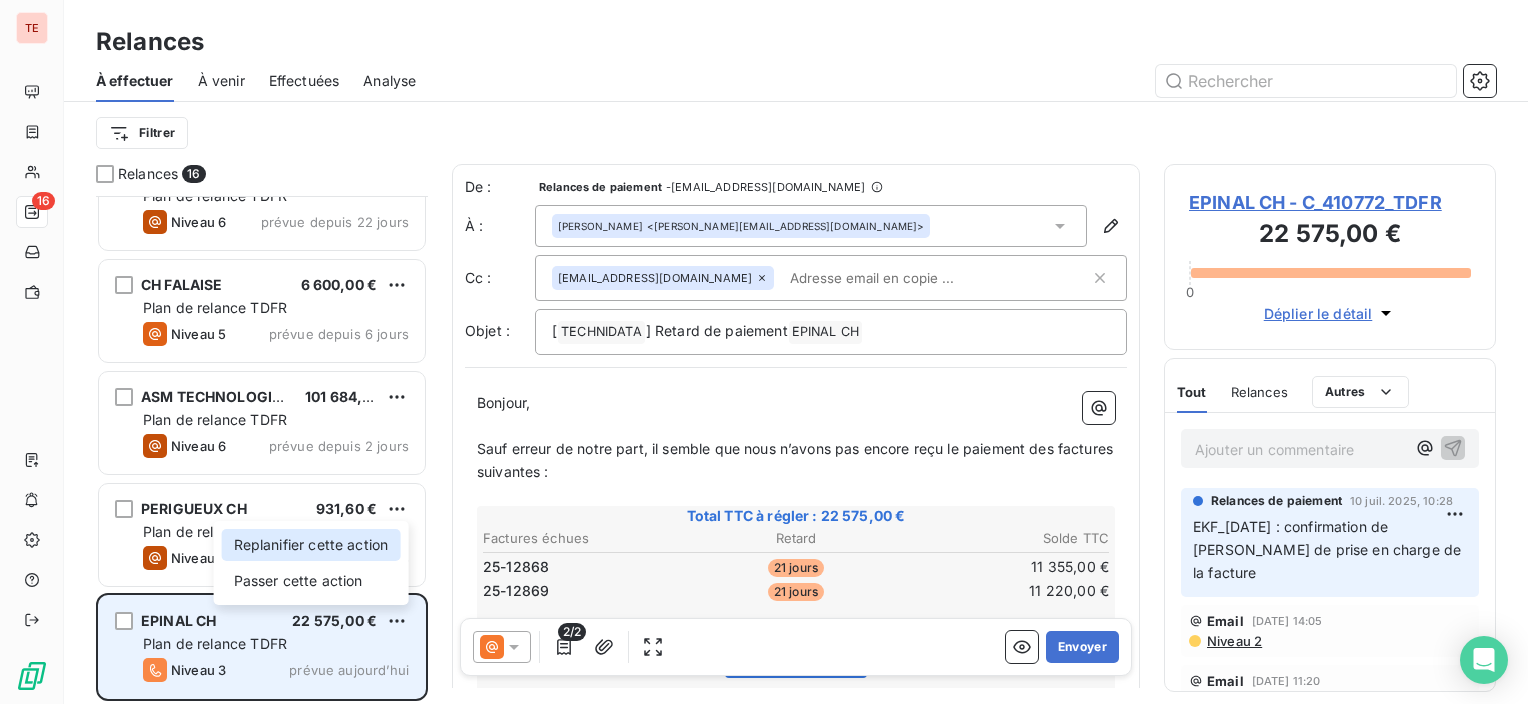 click on "Replanifier cette action" at bounding box center (311, 545) 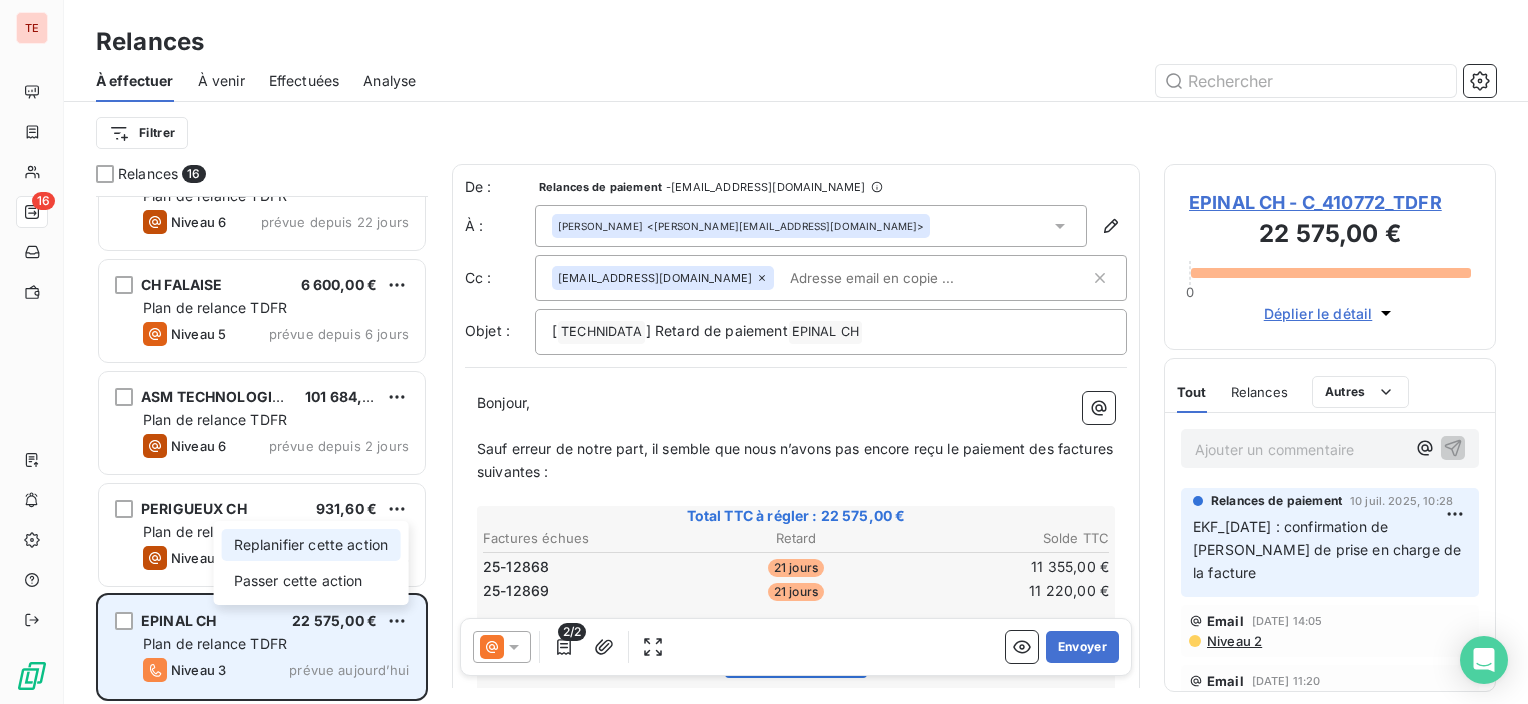 select on "6" 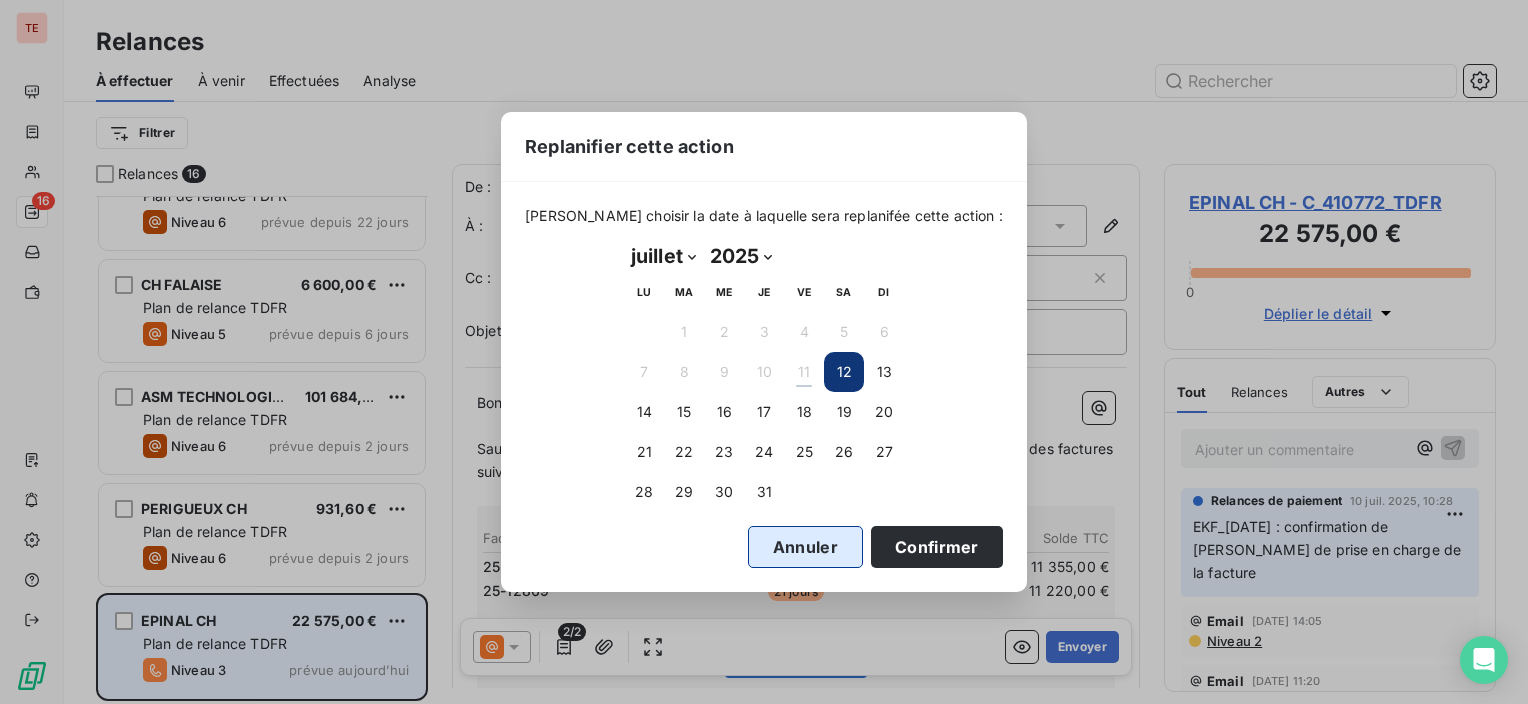 click on "Annuler" at bounding box center [805, 547] 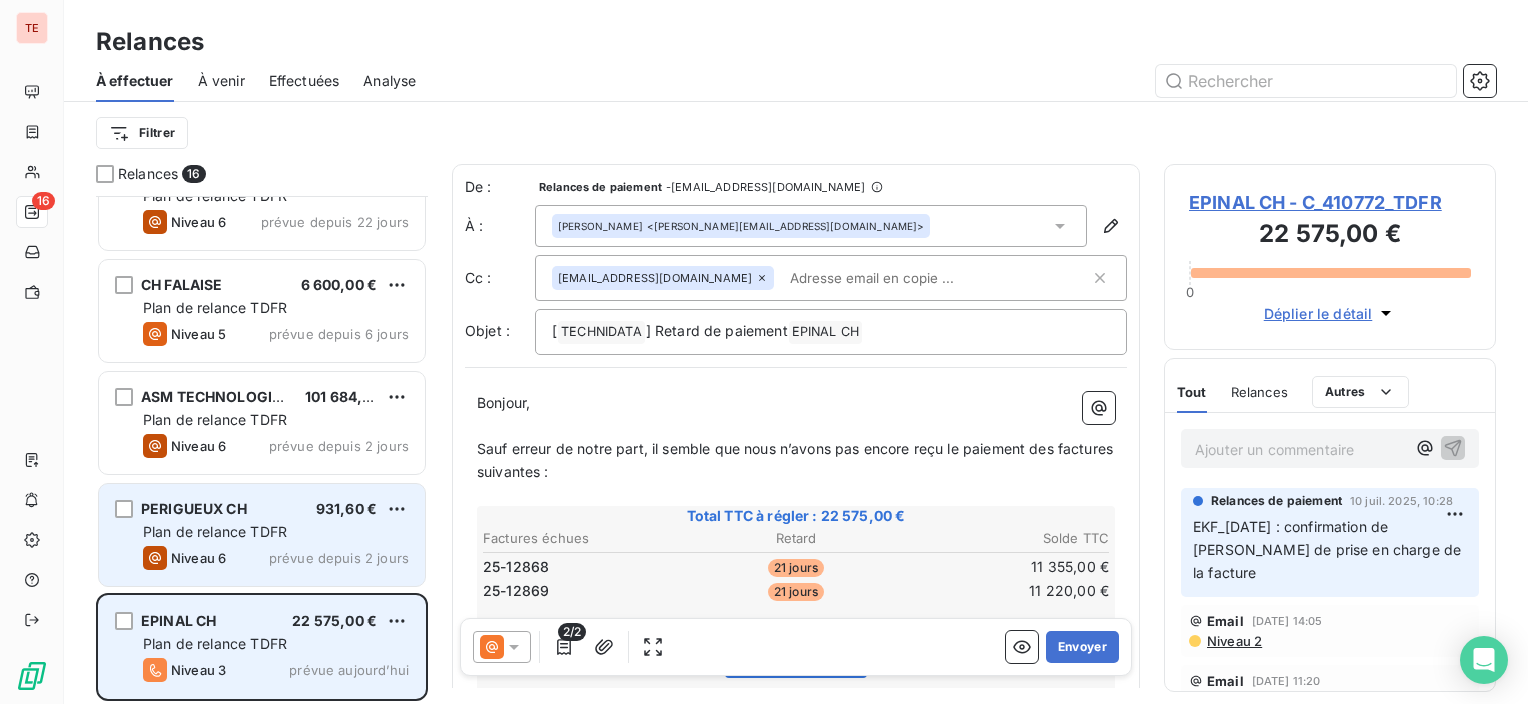 click on "PERIGUEUX CH 931,60 € Plan de relance TDFR Niveau 6 prévue depuis 2 jours" at bounding box center [262, 535] 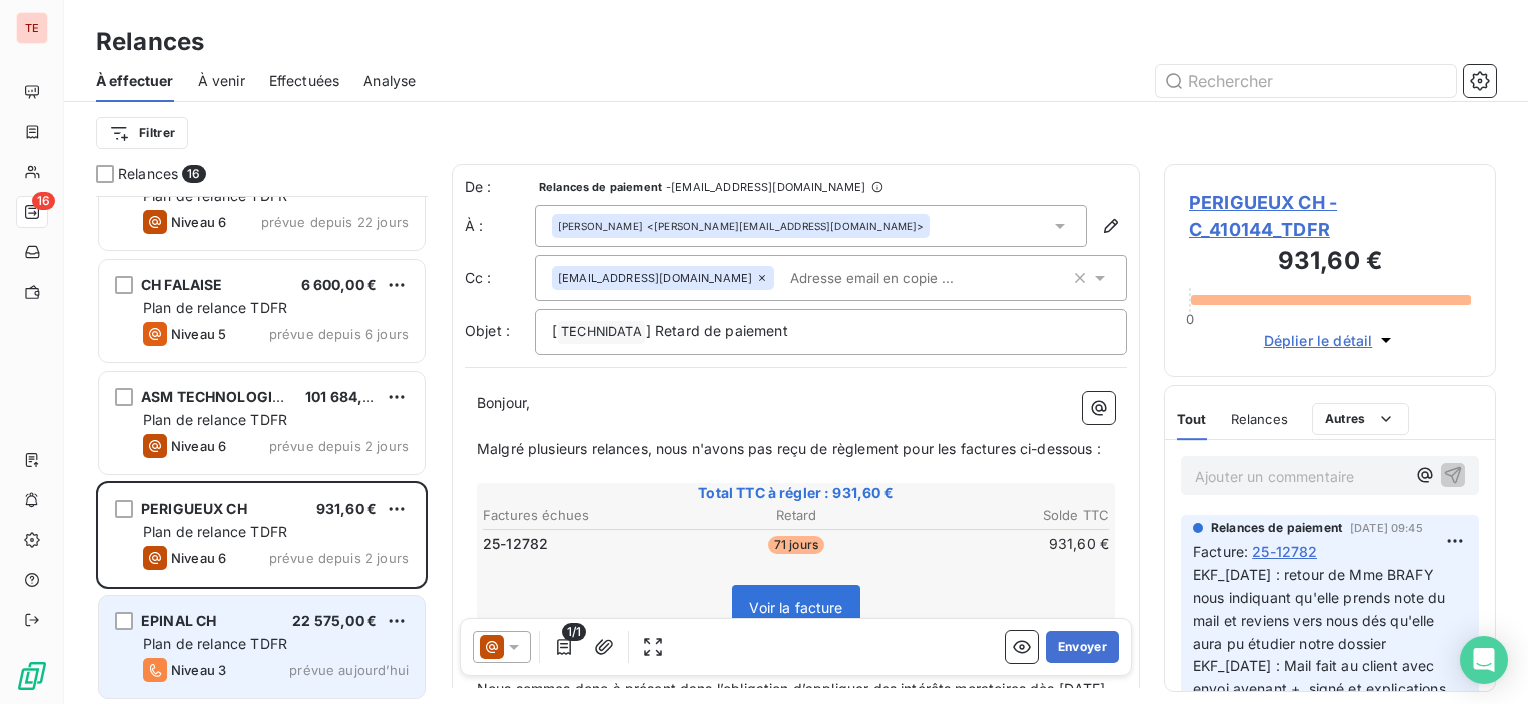 click on "EPINAL CH 22 575,00 € Plan de relance TDFR Niveau 3 prévue [DATE]" at bounding box center [262, 647] 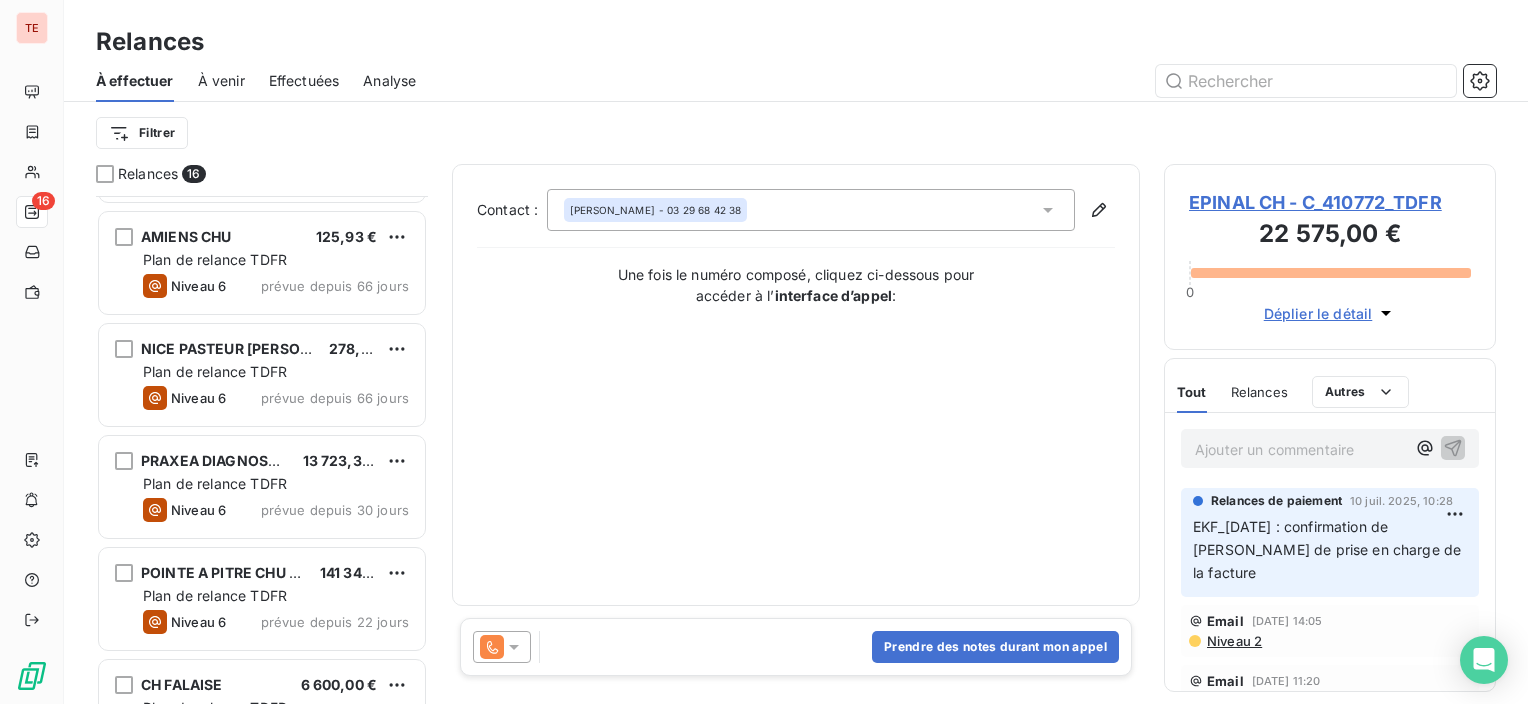 scroll, scrollTop: 1084, scrollLeft: 0, axis: vertical 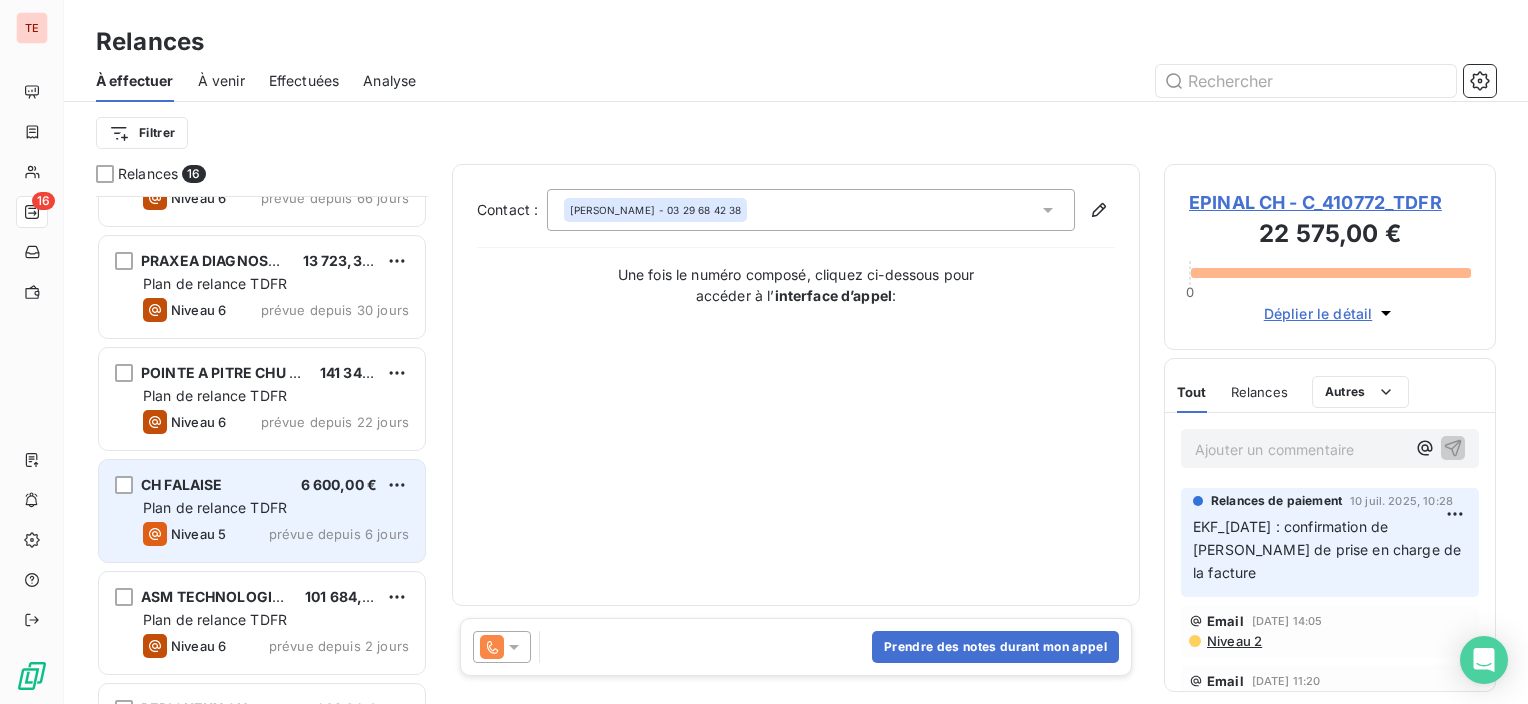 click on "Niveau 5 prévue depuis 6 jours" at bounding box center (276, 534) 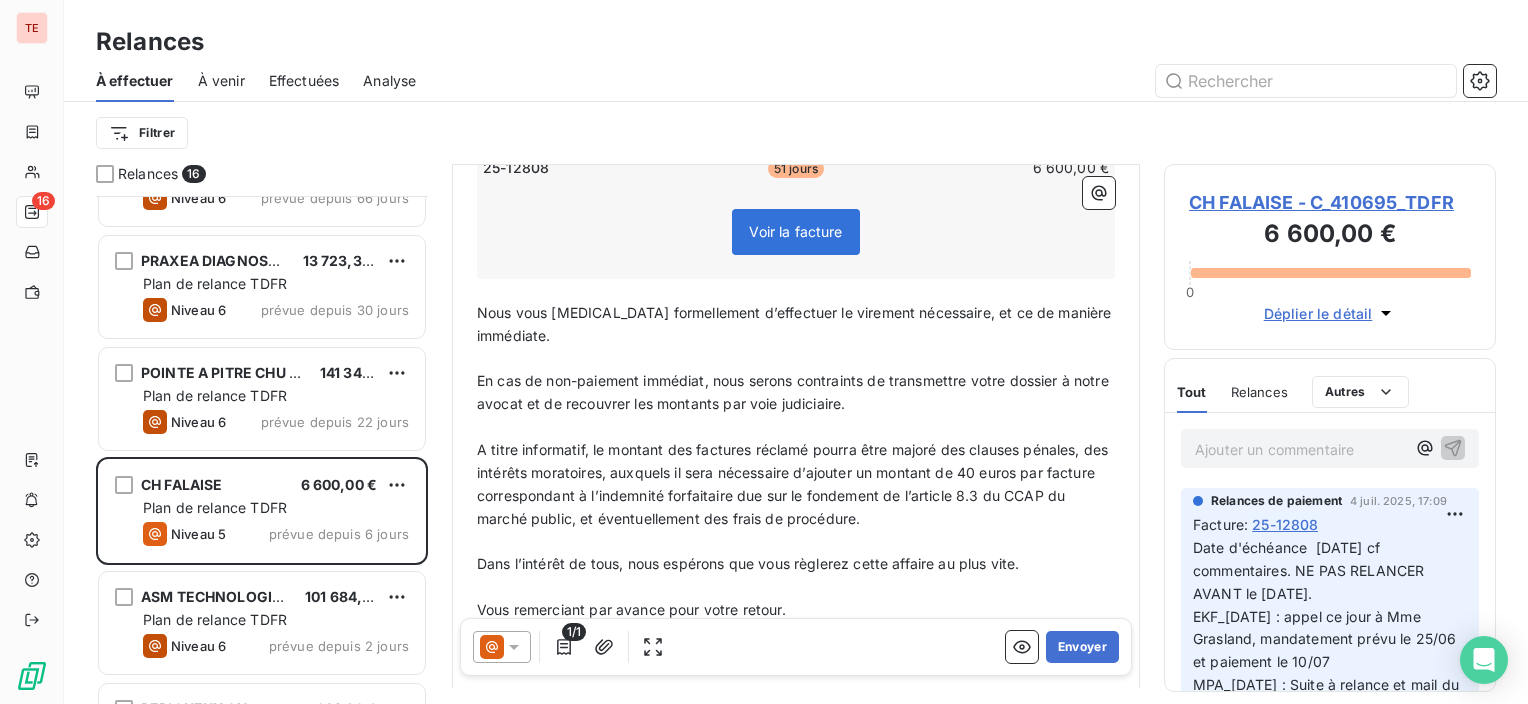 scroll, scrollTop: 300, scrollLeft: 0, axis: vertical 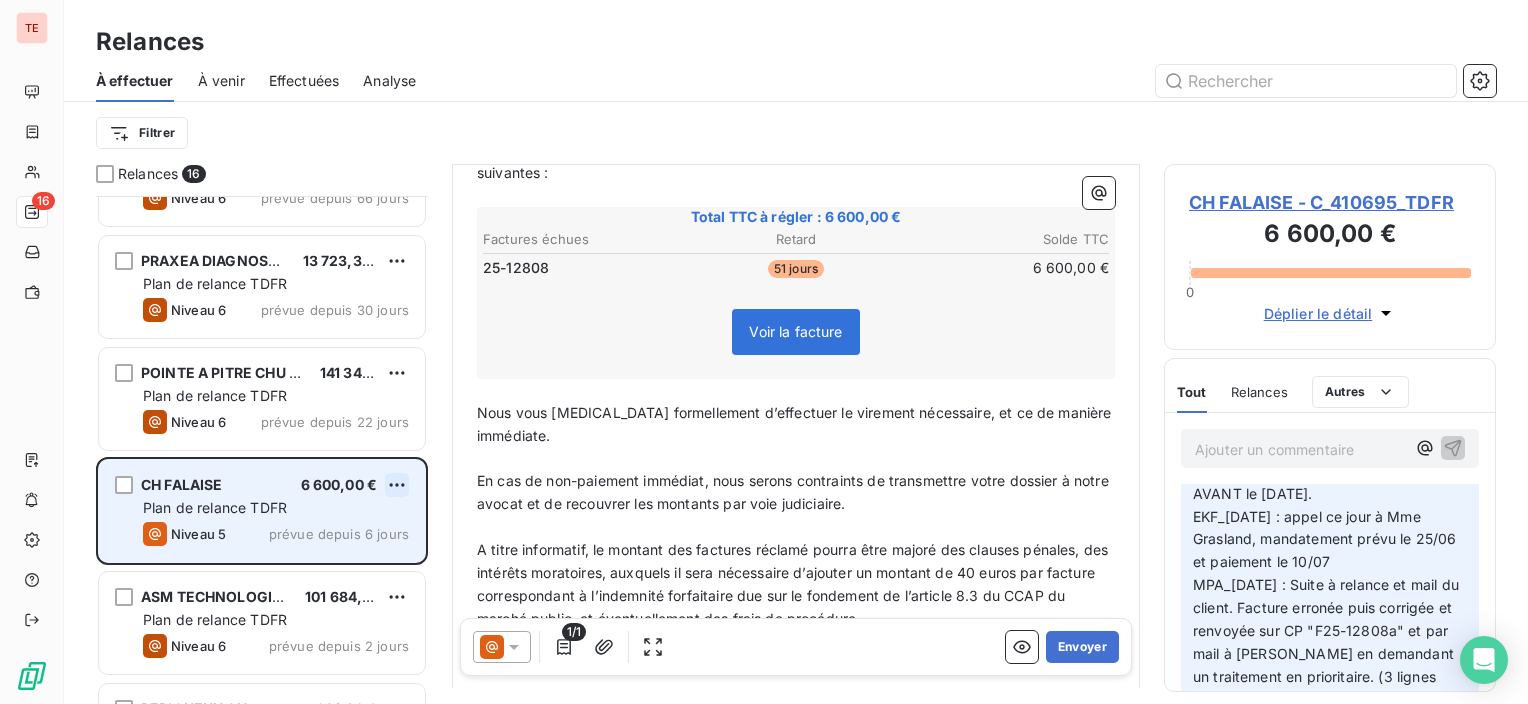click on "TE 16 Relances À effectuer À venir Effectuées Analyse Filtrer Relances 16 AMIENS CHU 125,93 € Plan de relance TDFR Niveau 6 prévue depuis 66 jours NICE PASTEUR CHU 278,88 € Plan de relance TDFR Niveau 6 prévue depuis 66 jours PRAXEA DIAGNOSTICS 13 723,30 € Plan de relance TDFR Niveau 6 prévue depuis 30 jours POINTE A PITRE CHU LES ABYMES 141 343,71 € Plan de relance TDFR Niveau 6 prévue depuis 22 jours CH FALAISE 6 600,00 € Plan de relance TDFR Niveau 5 prévue depuis 6 jours ASM TECHNOLOGIES SAS 101 684,70 € Plan de relance TDFR Niveau 6 prévue depuis 2 jours PERIGUEUX CH 931,60 € Plan de relance TDFR Niveau 6 prévue depuis 2 jours EPINAL CH 22 575,00 € Plan de relance TDFR Niveau 3 prévue [DATE] De : Relances de paiement -  [EMAIL_ADDRESS][DOMAIN_NAME] À : [PERSON_NAME]   <[PERSON_NAME][EMAIL_ADDRESS][DOMAIN_NAME]> Cc : [EMAIL_ADDRESS][DOMAIN_NAME] Objet : [ TECHNIDATA ﻿ ] Retard de paiement Bonjour, ﻿ ﻿ Total TTC à régler :   6 600,00 € Retard" at bounding box center [764, 352] 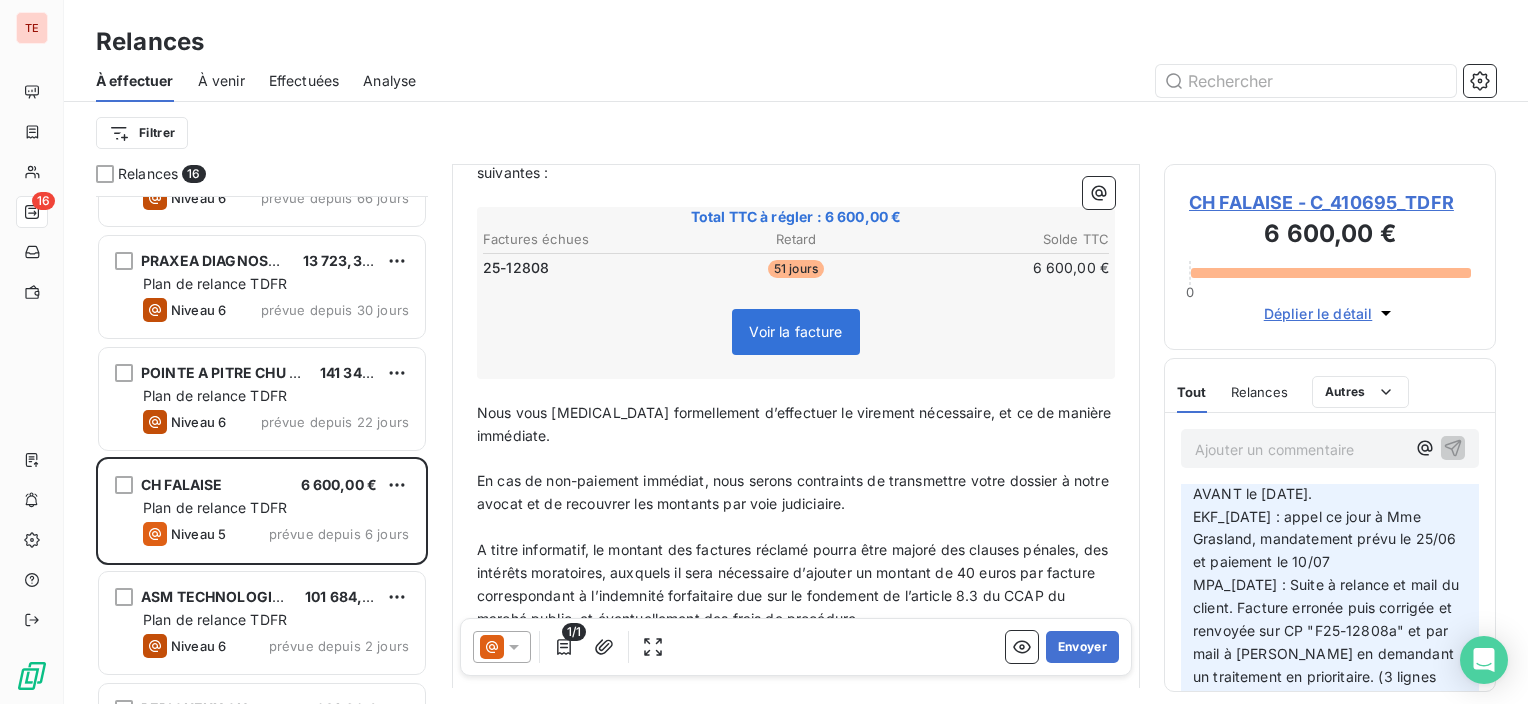 click on "TE 16 Relances À effectuer À venir Effectuées Analyse Filtrer Relances 16 AMIENS CHU 125,93 € Plan de relance TDFR Niveau 6 prévue depuis 66 jours NICE PASTEUR CHU 278,88 € Plan de relance TDFR Niveau 6 prévue depuis 66 jours PRAXEA DIAGNOSTICS 13 723,30 € Plan de relance TDFR Niveau 6 prévue depuis 30 jours POINTE A PITRE CHU LES ABYMES 141 343,71 € Plan de relance TDFR Niveau 6 prévue depuis 22 jours CH FALAISE 6 600,00 € Plan de relance TDFR Niveau 5 prévue depuis 6 jours ASM TECHNOLOGIES SAS 101 684,70 € Plan de relance TDFR Niveau 6 prévue depuis 2 jours PERIGUEUX CH 931,60 € Plan de relance TDFR Niveau 6 prévue depuis 2 jours EPINAL CH 22 575,00 € Plan de relance TDFR Niveau 3 prévue [DATE] De : Relances de paiement -  [EMAIL_ADDRESS][DOMAIN_NAME] À : [PERSON_NAME]   <[PERSON_NAME][EMAIL_ADDRESS][DOMAIN_NAME]> Cc : [EMAIL_ADDRESS][DOMAIN_NAME] Objet : [ TECHNIDATA ﻿ ] Retard de paiement Bonjour, ﻿ ﻿ Total TTC à régler :   6 600,00 € Retard" at bounding box center (764, 352) 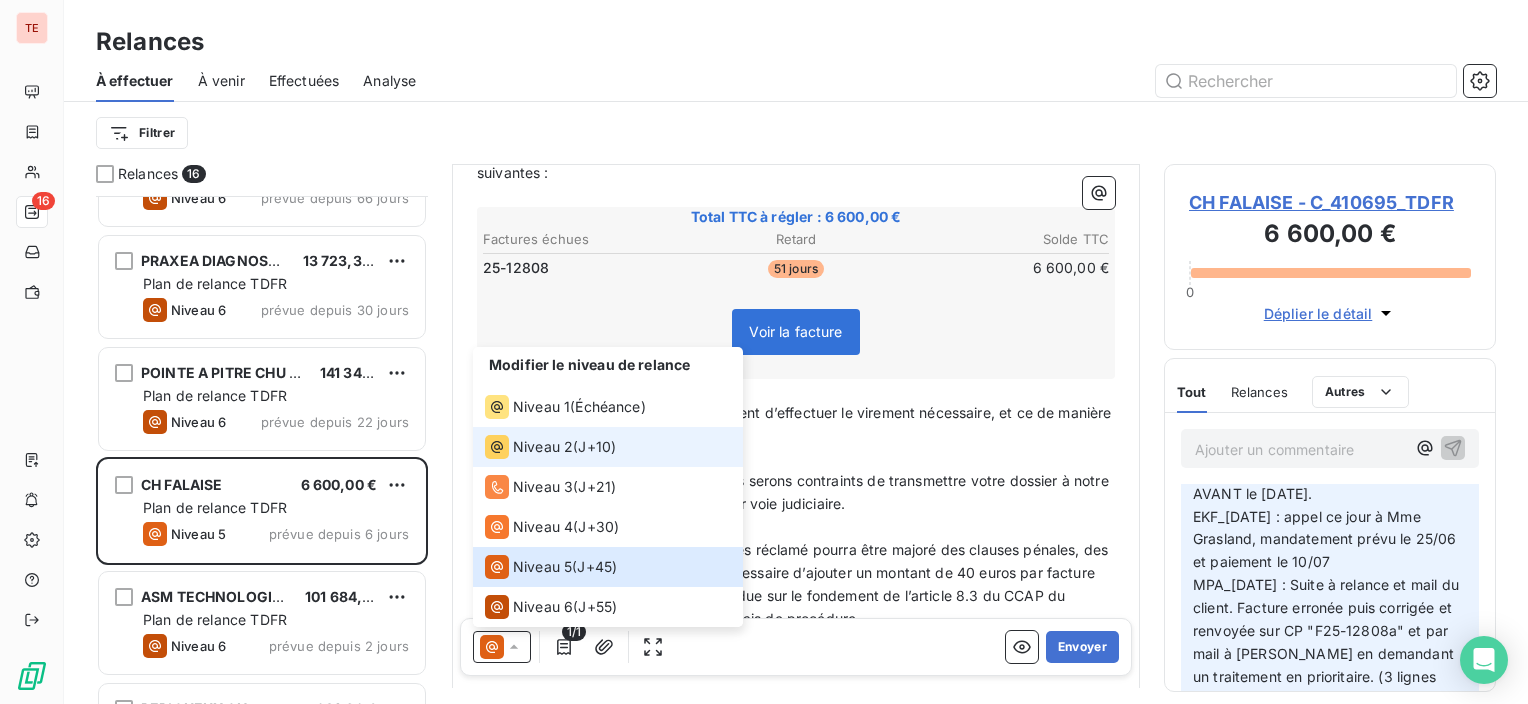 click on "Niveau 2" at bounding box center (543, 447) 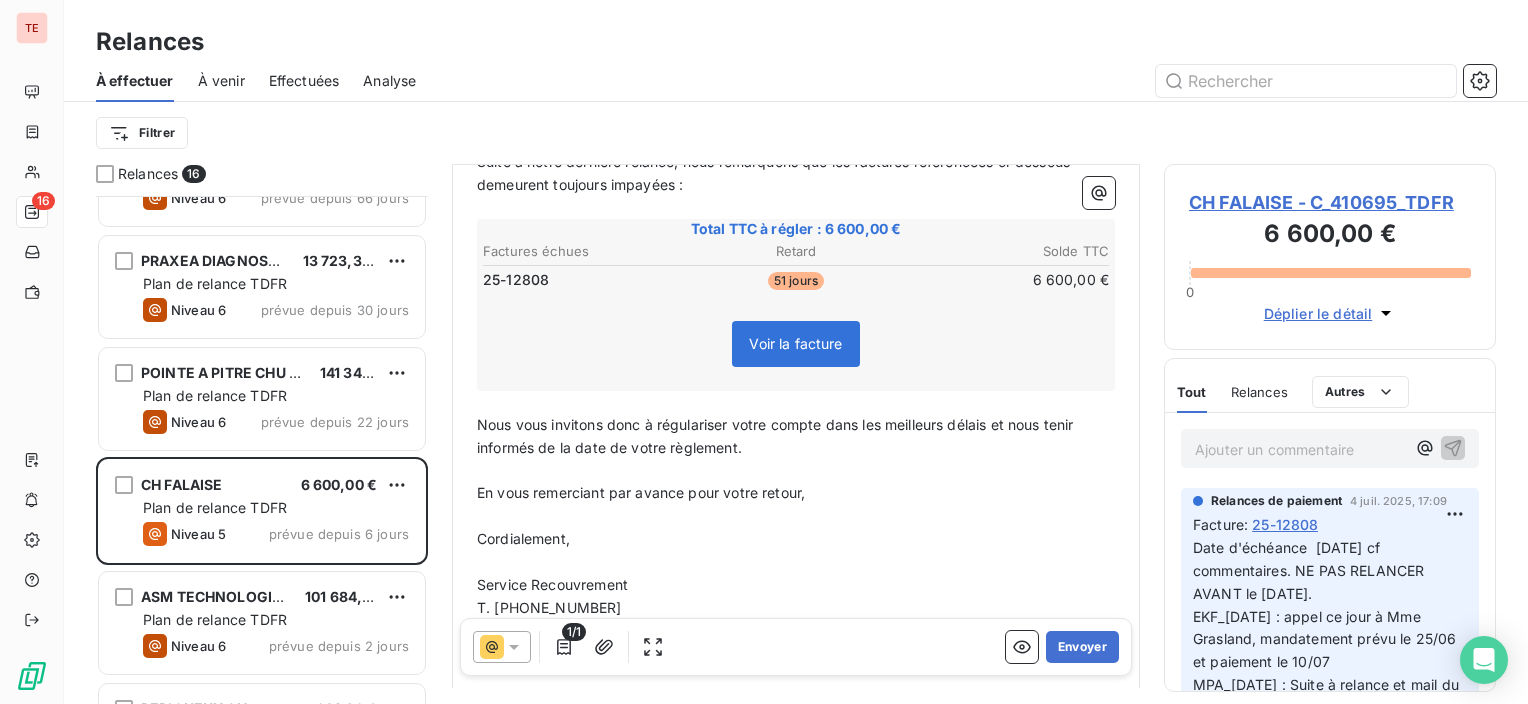 scroll, scrollTop: 400, scrollLeft: 0, axis: vertical 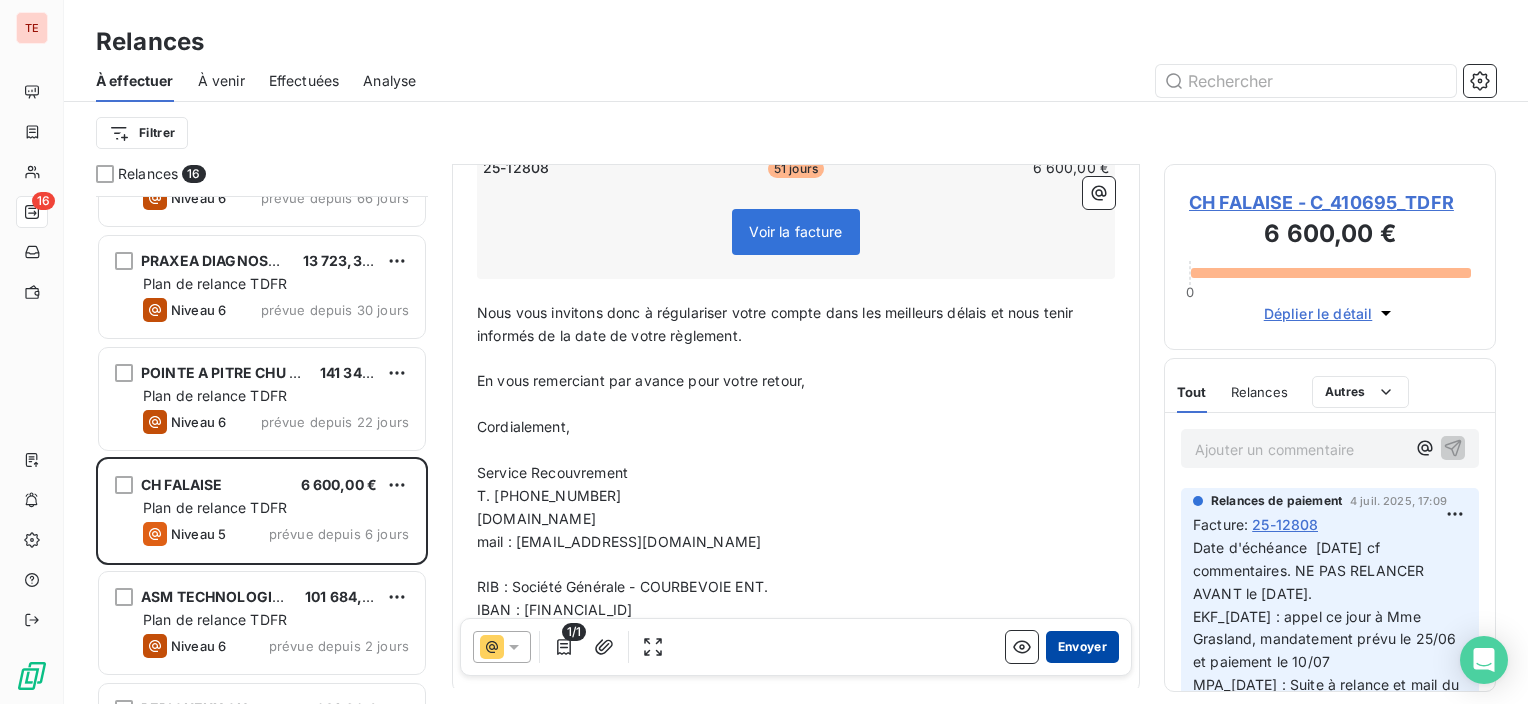 click on "Envoyer" at bounding box center [1082, 647] 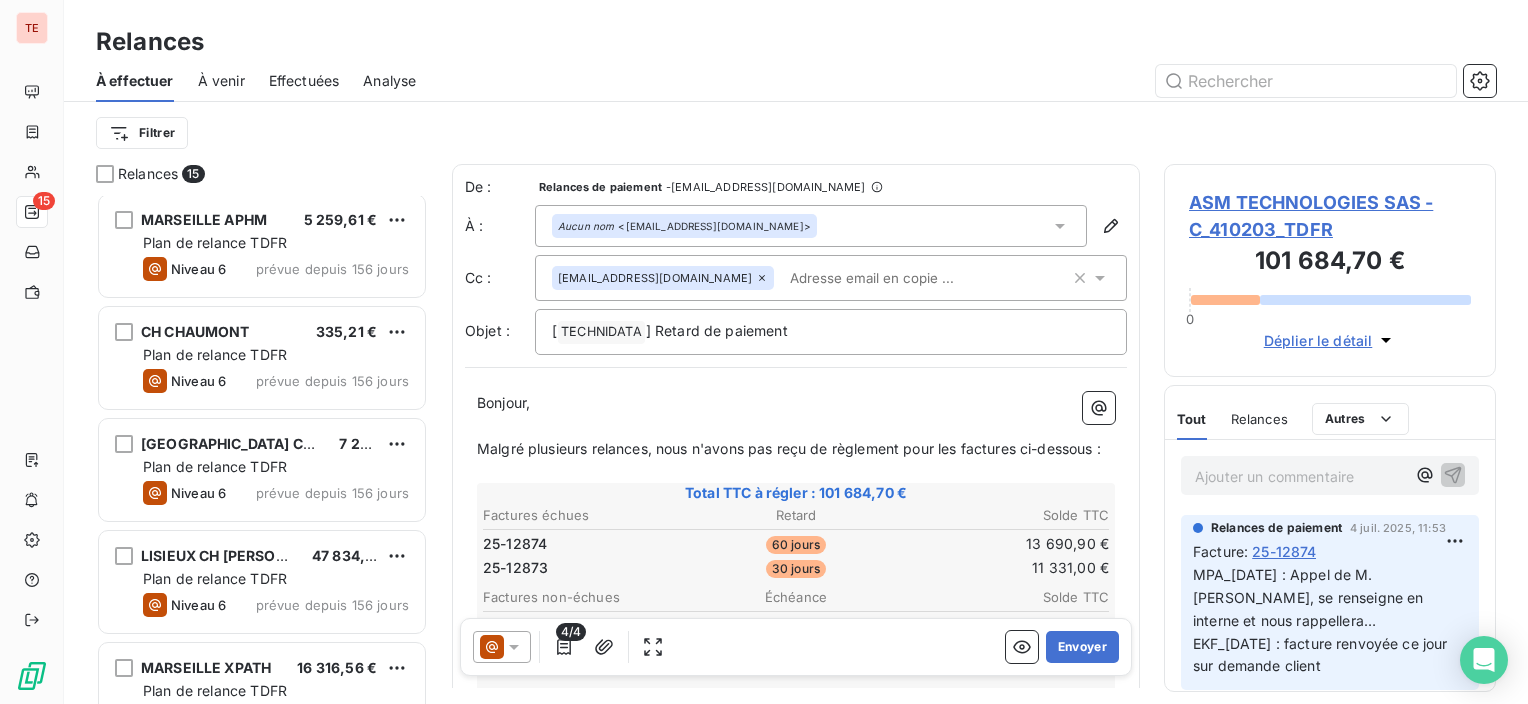 scroll, scrollTop: 0, scrollLeft: 0, axis: both 